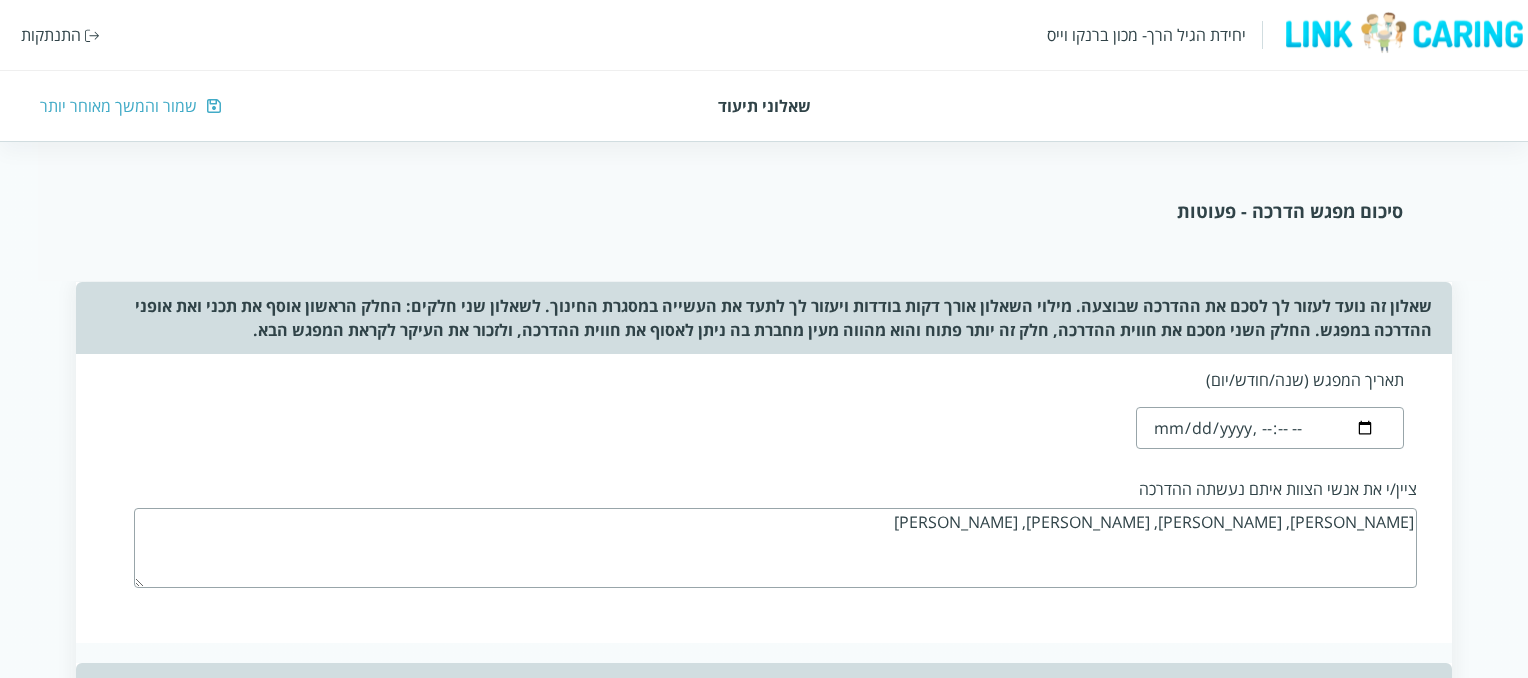 scroll, scrollTop: 1332, scrollLeft: 0, axis: vertical 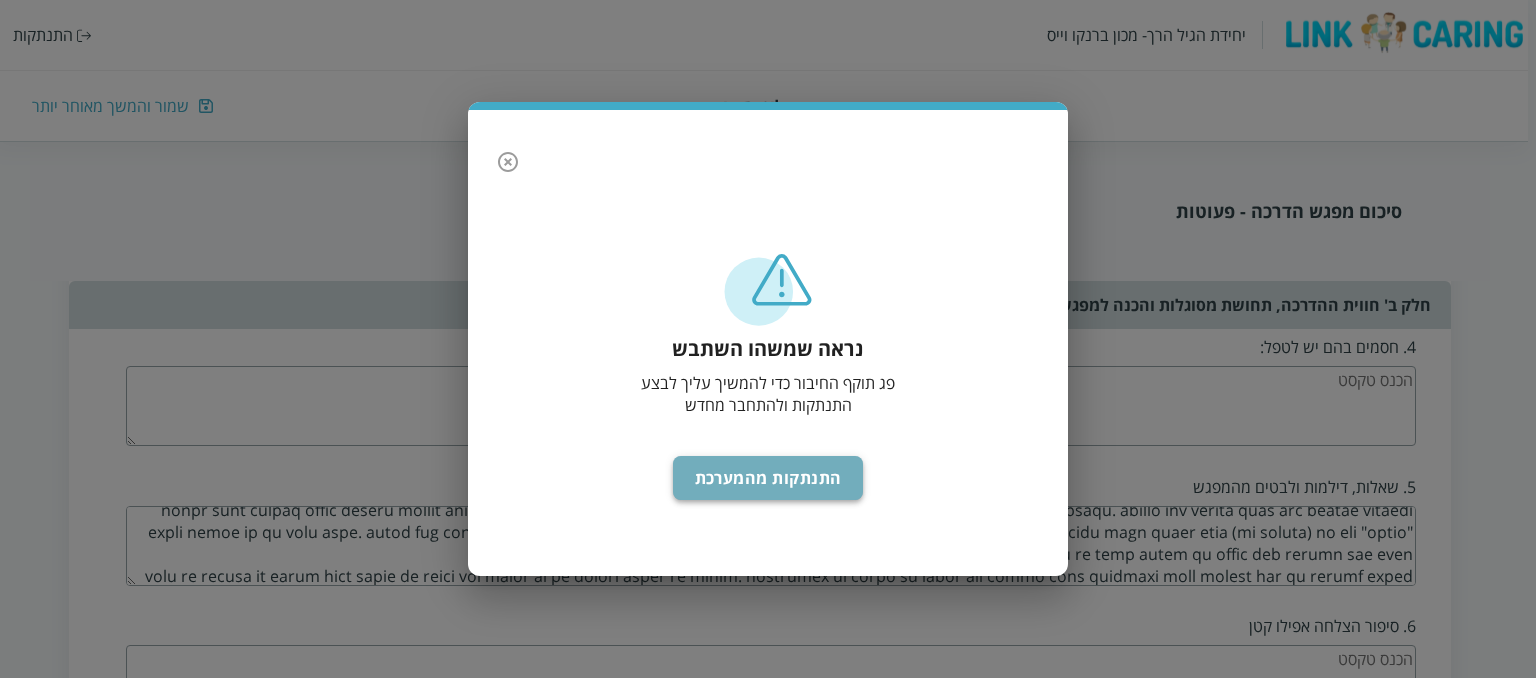 click on "התנתקות מהמערכת" at bounding box center (768, 478) 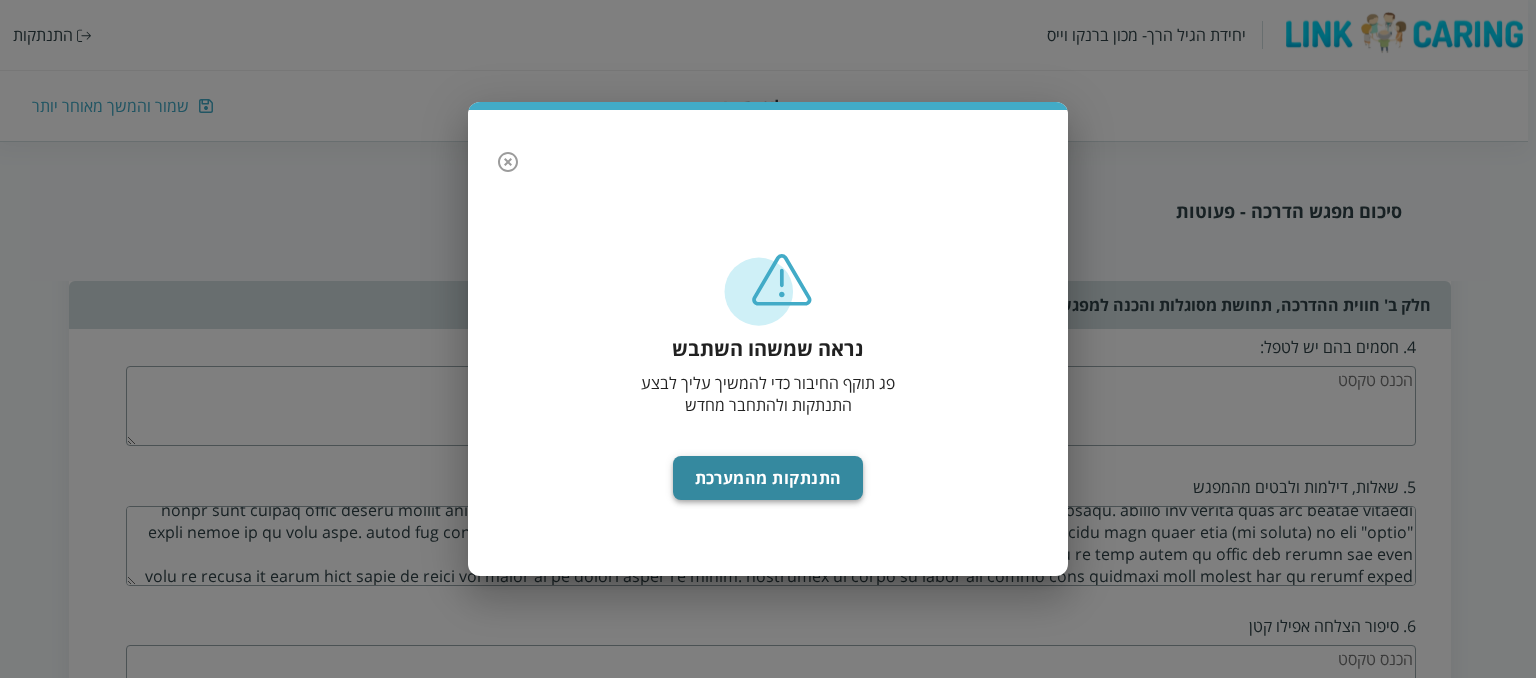 scroll, scrollTop: 0, scrollLeft: 0, axis: both 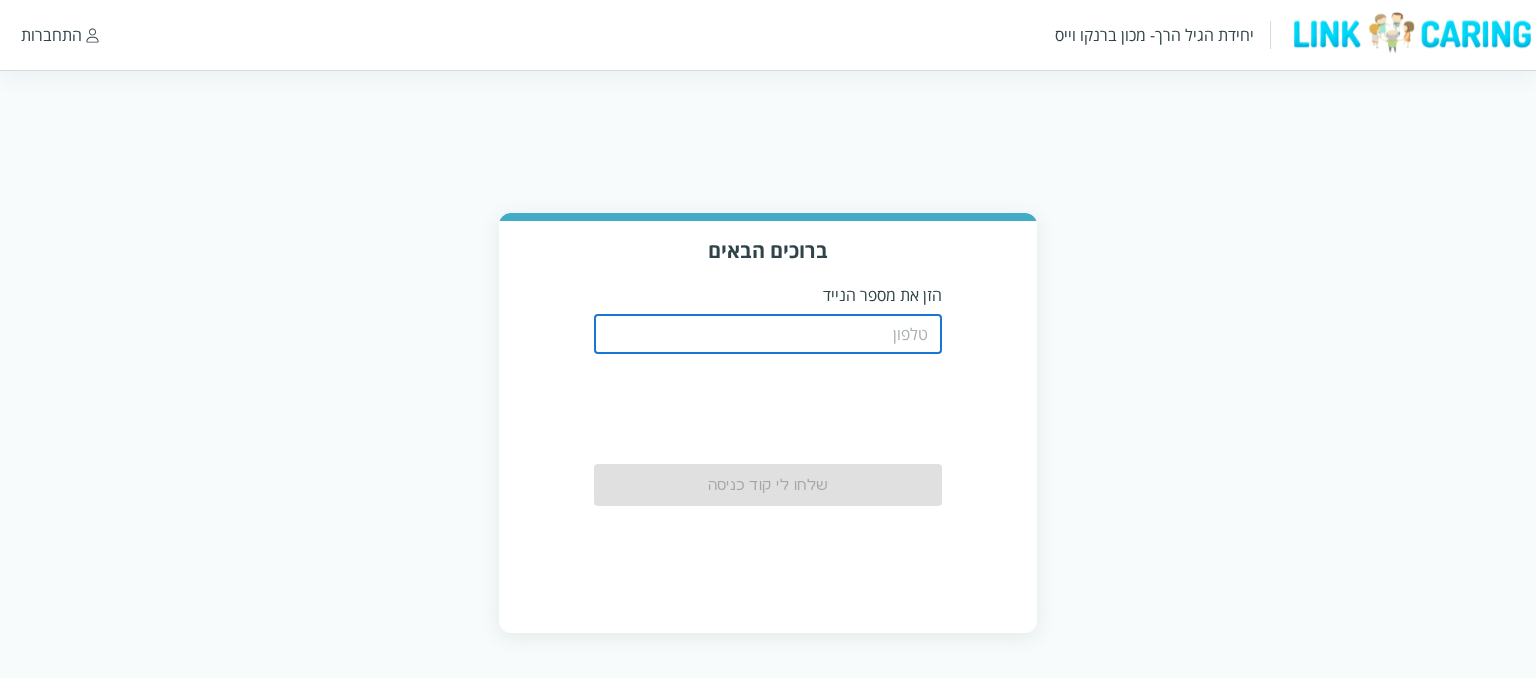 click at bounding box center [768, 334] 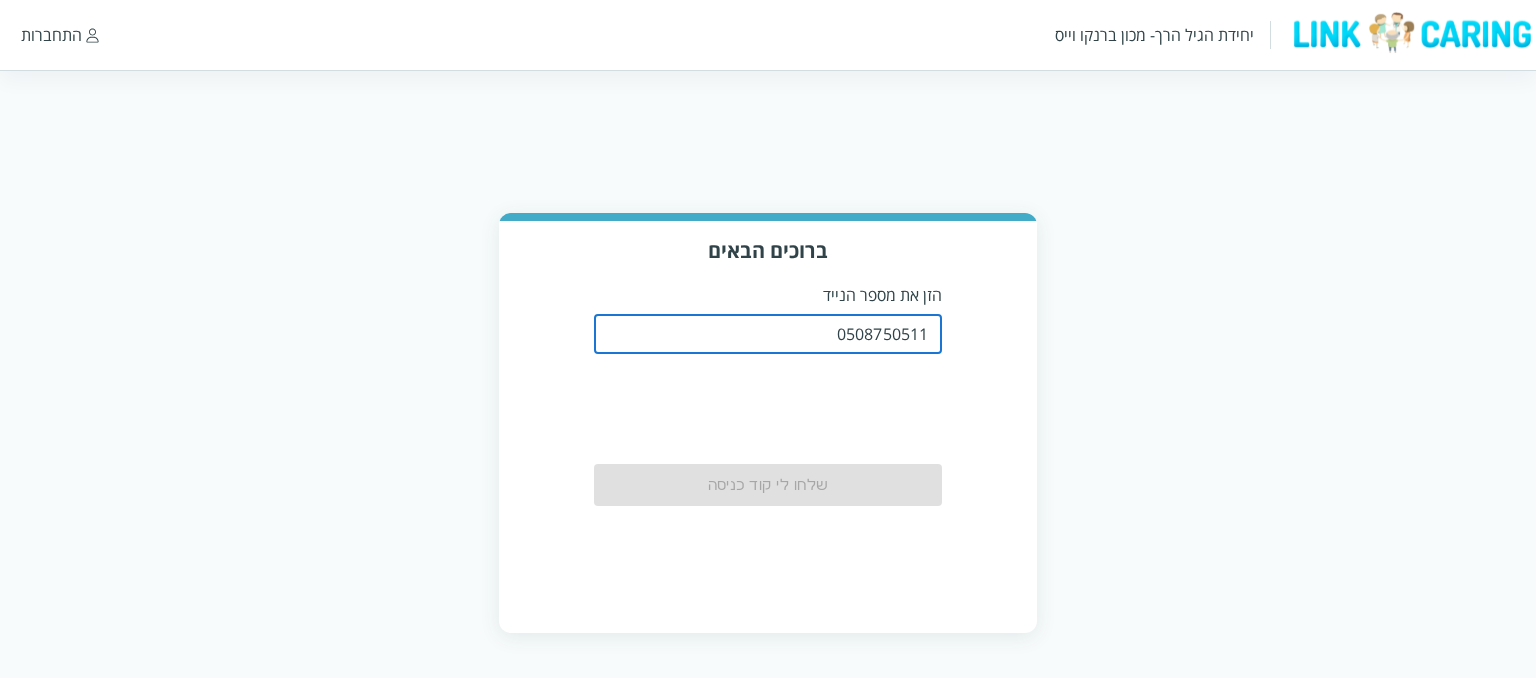 type on "0508750511" 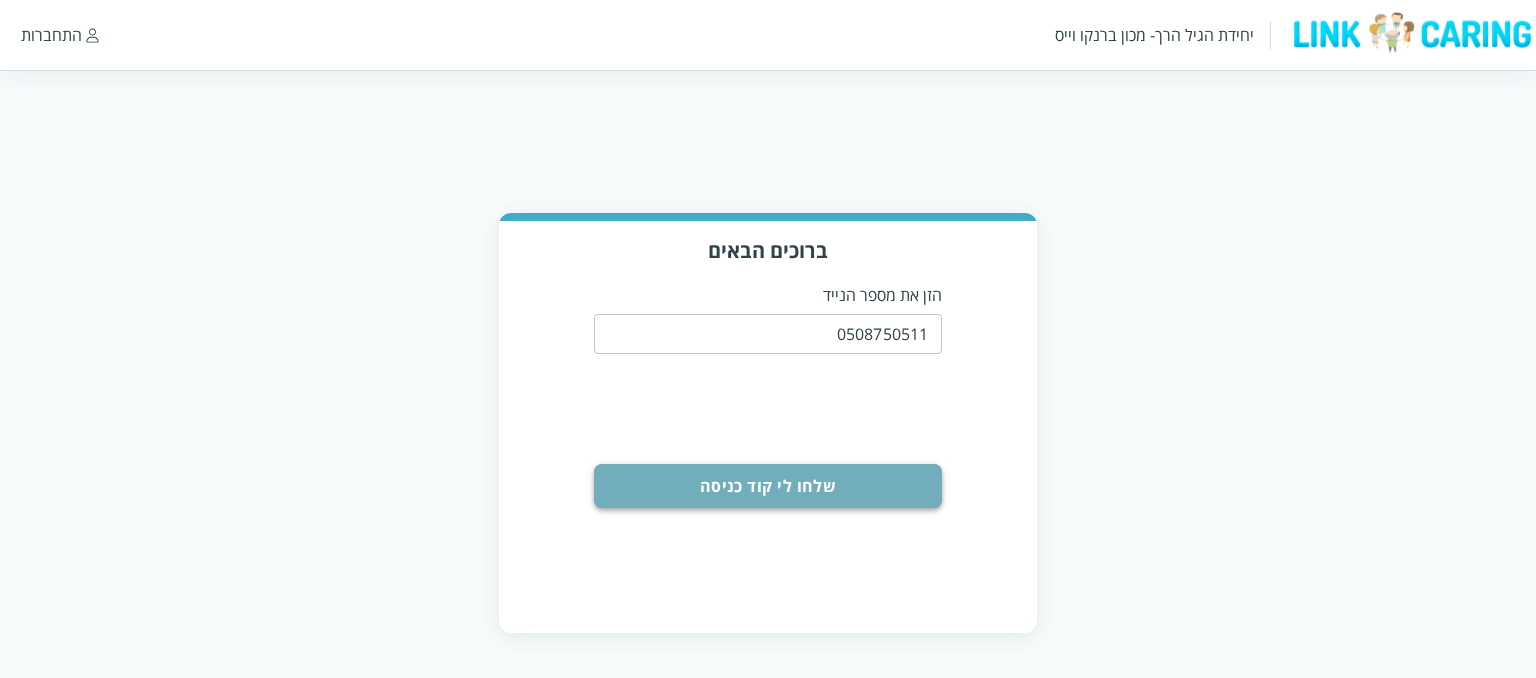 click on "שלחו לי קוד כניסה" at bounding box center [768, 486] 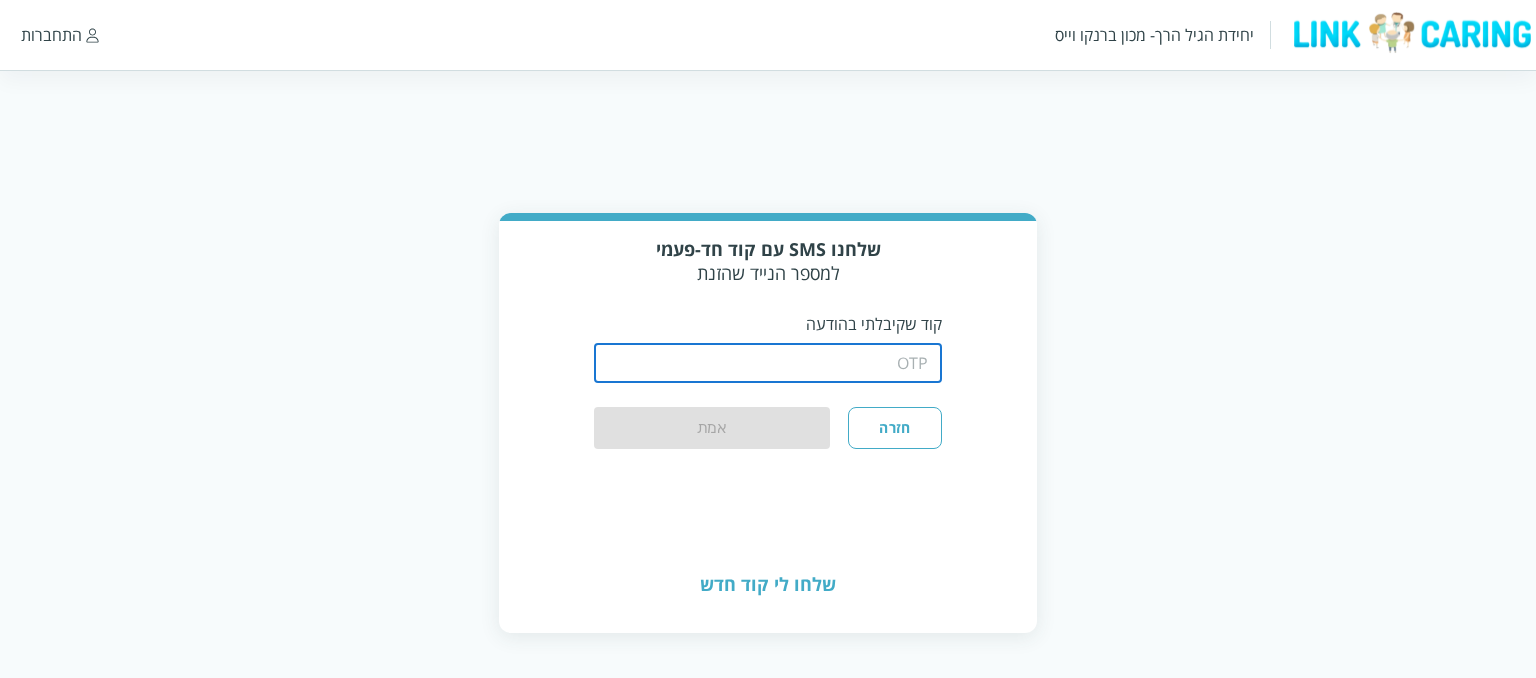 click at bounding box center [768, 363] 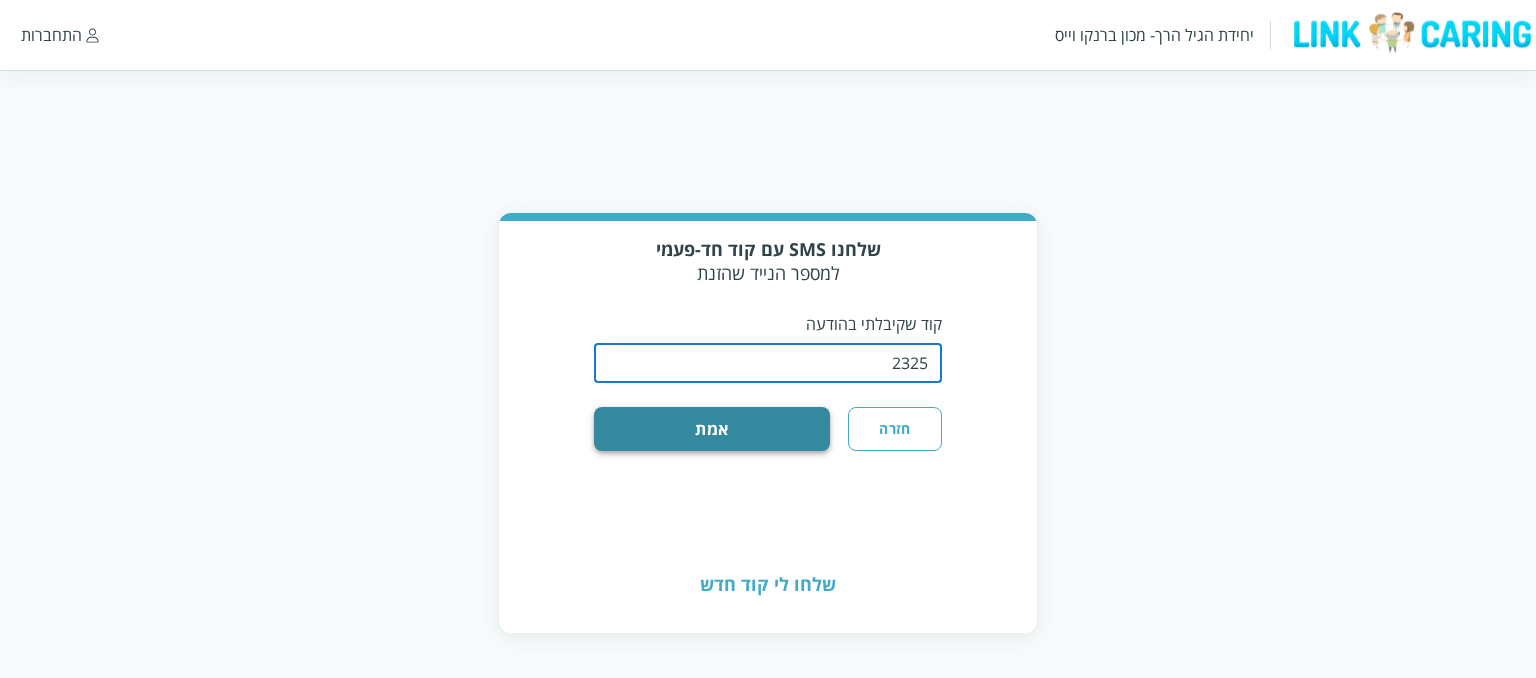 type on "2325" 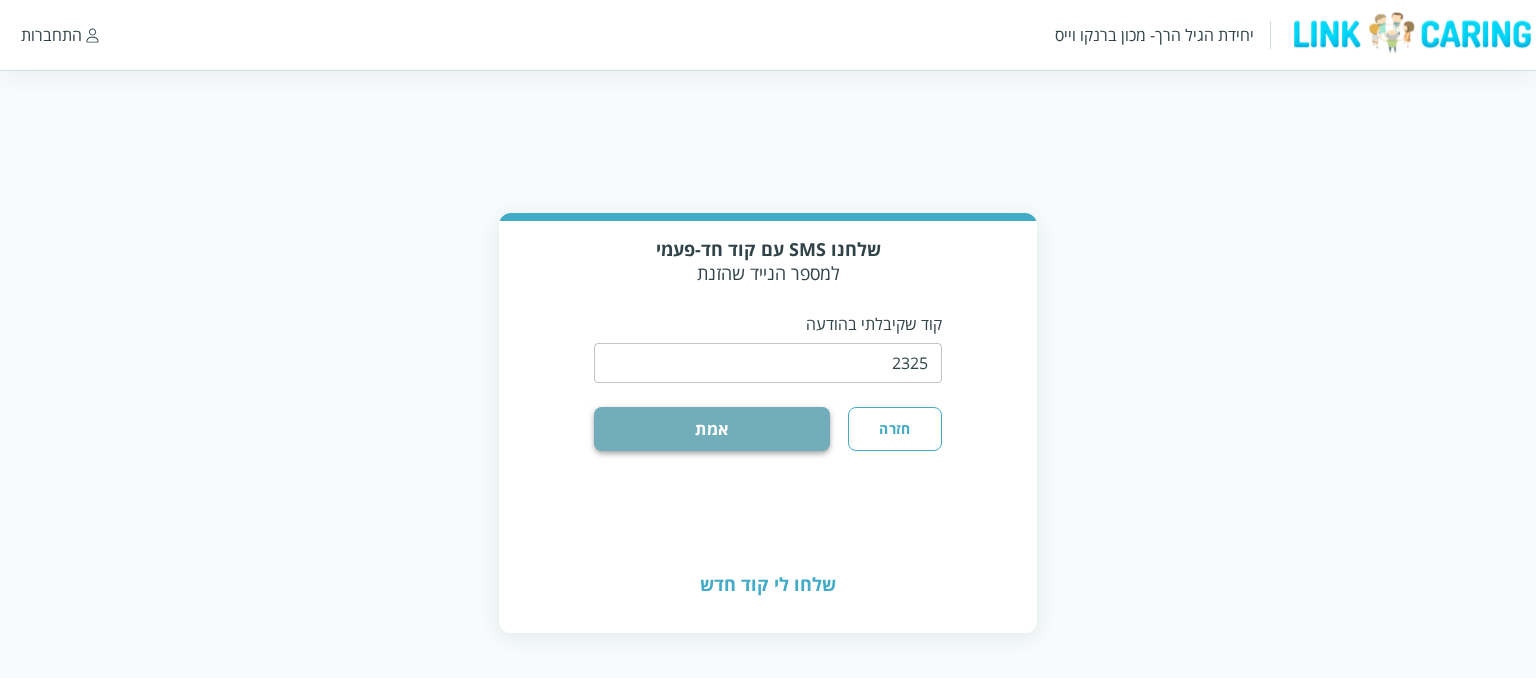 click on "אמת" at bounding box center (712, 429) 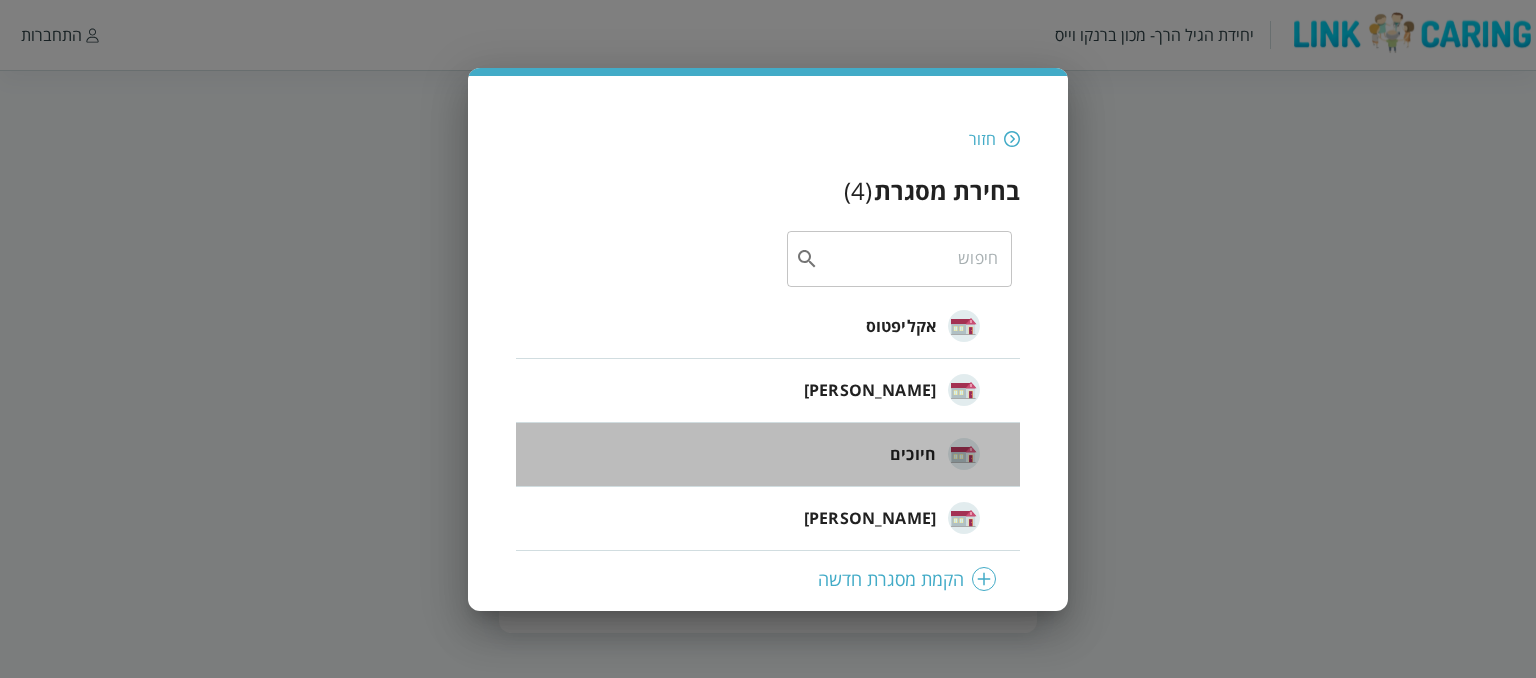 click on "חיוכים" at bounding box center (768, 455) 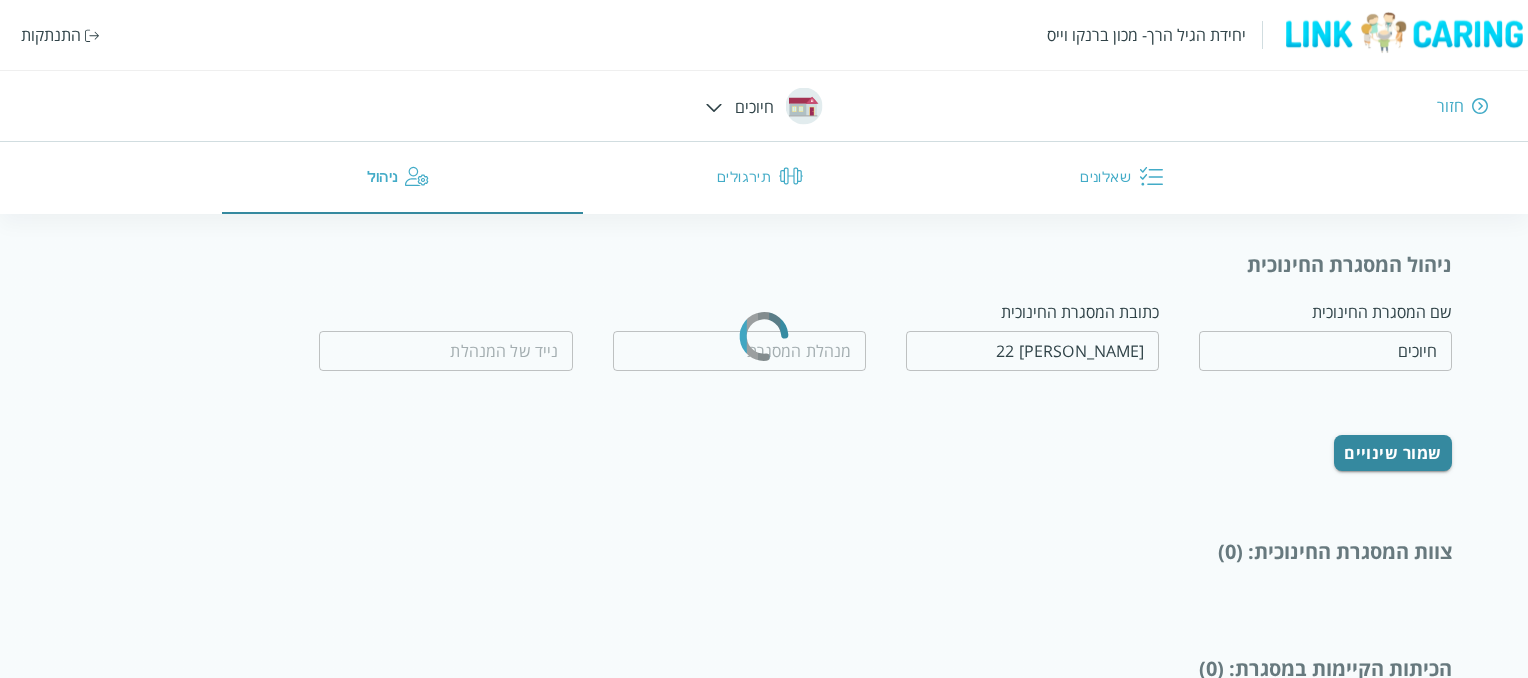 type on "[PERSON_NAME]" 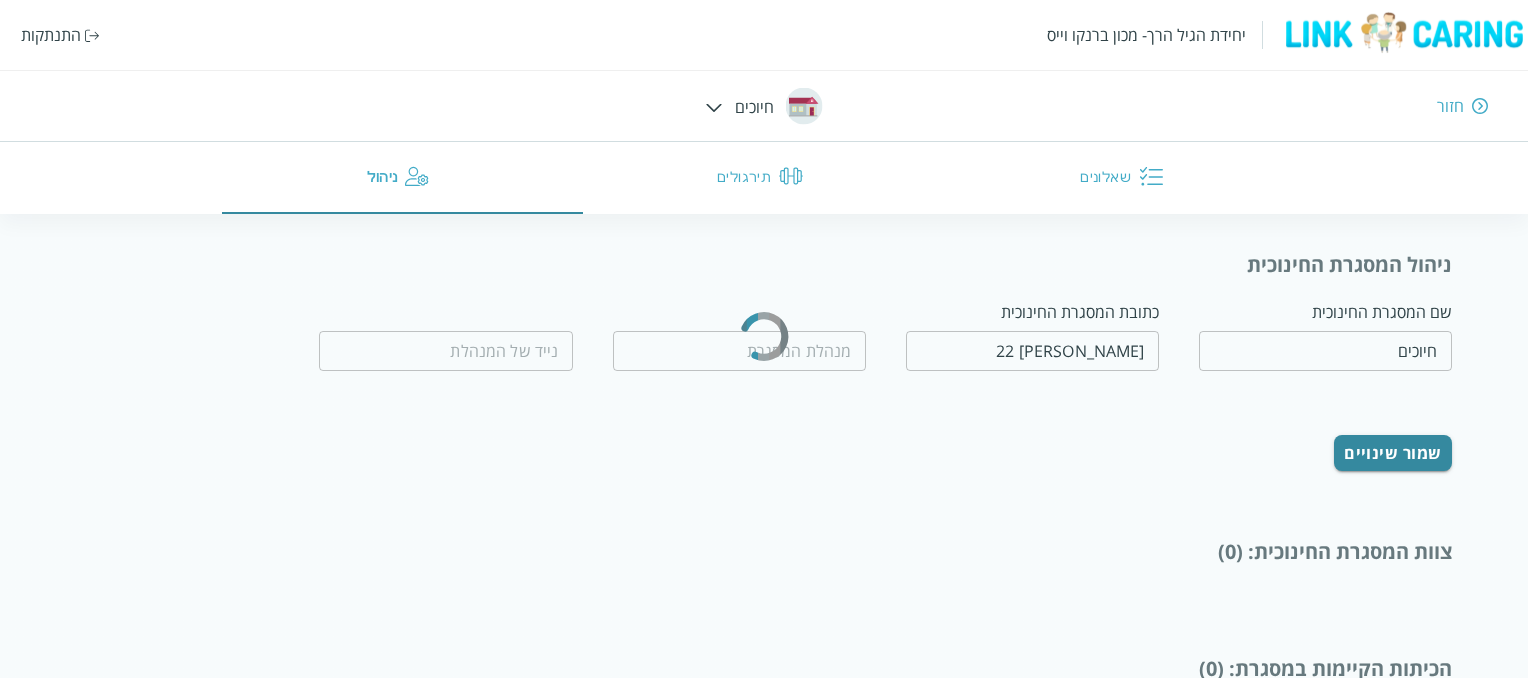 type on "0543362911" 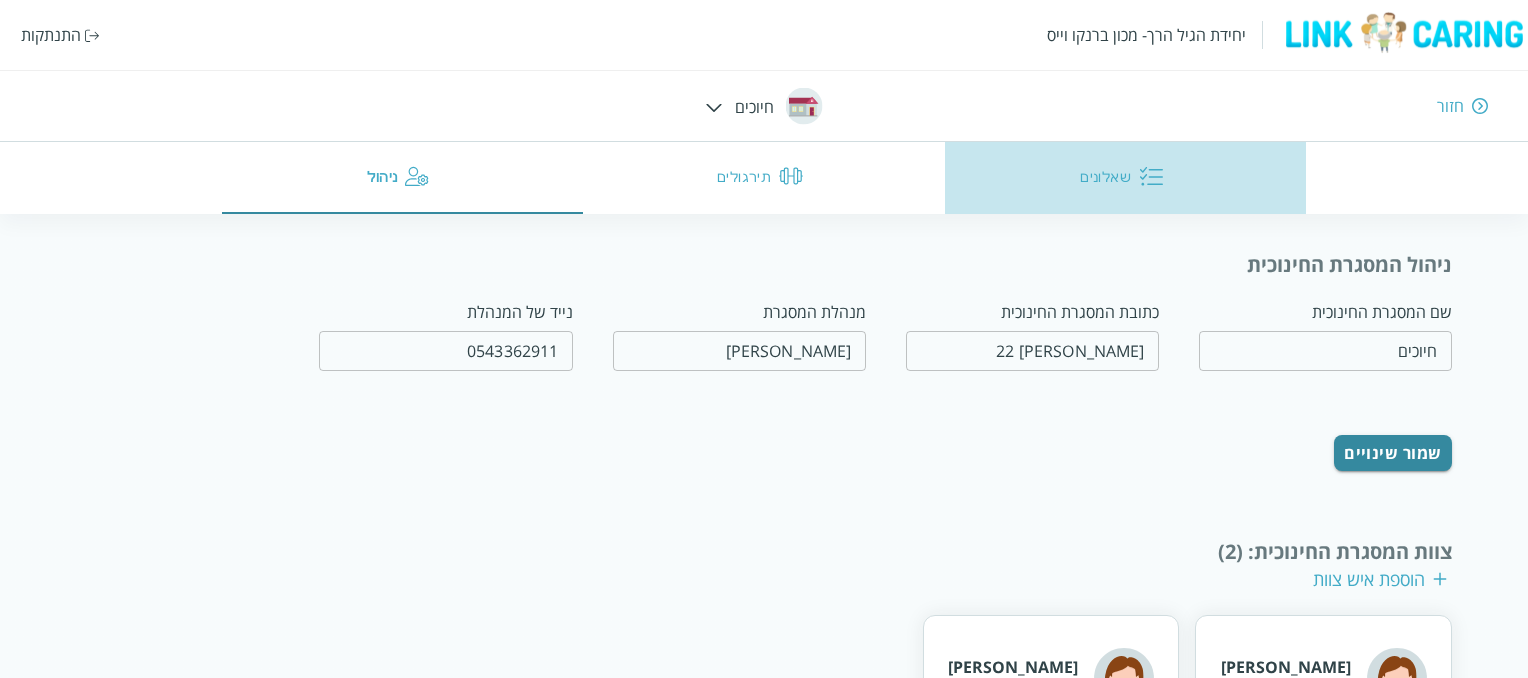 click on "שאלונים" at bounding box center [1126, 178] 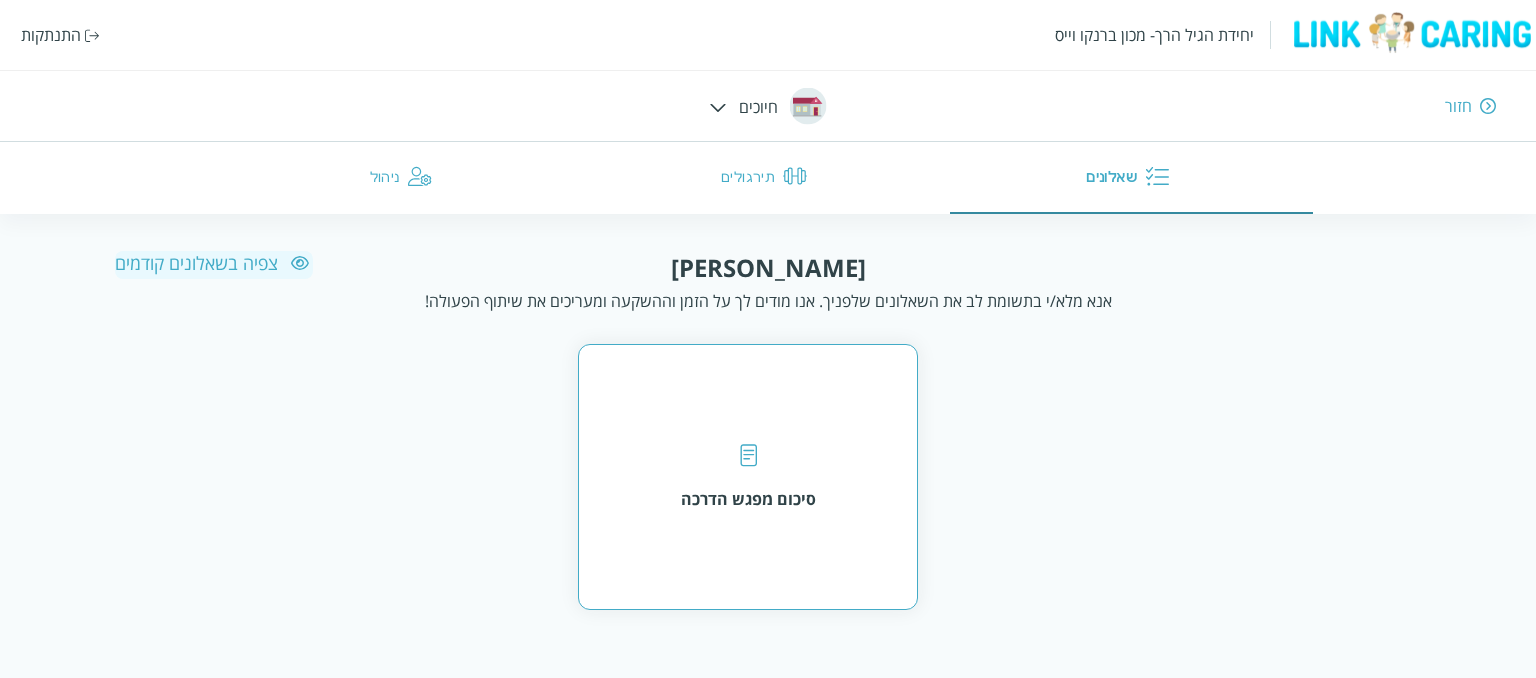 click on "סיכום מפגש הדרכה" at bounding box center (748, 477) 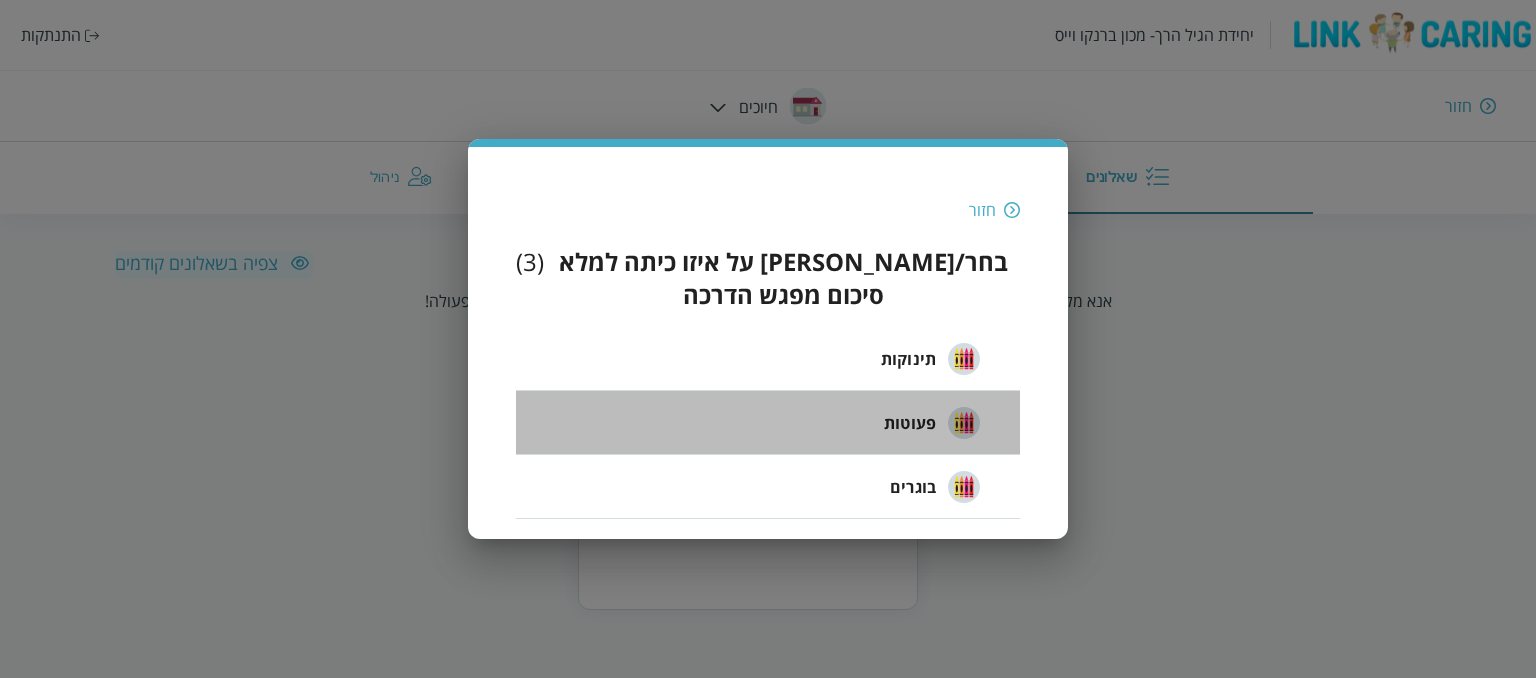 click on "פעוטות" at bounding box center (910, 423) 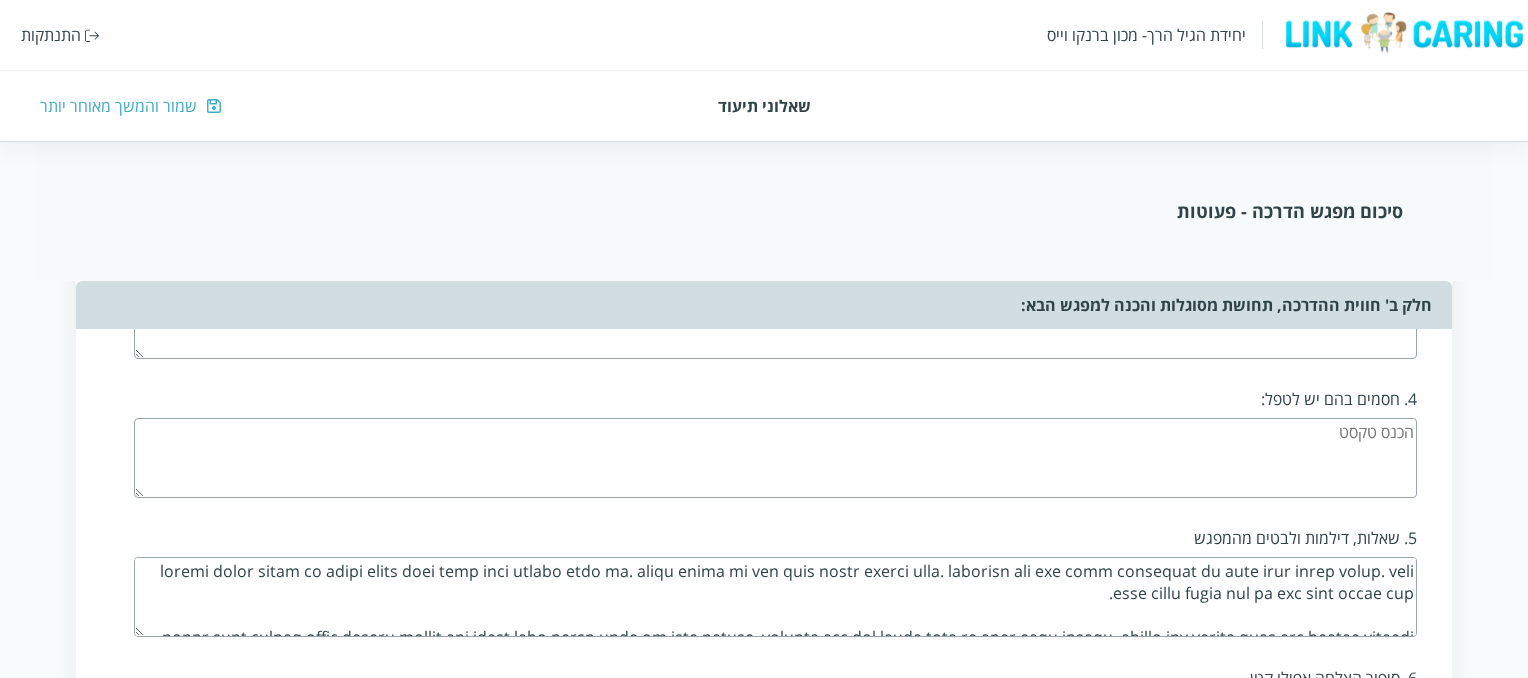 scroll, scrollTop: 1351, scrollLeft: 0, axis: vertical 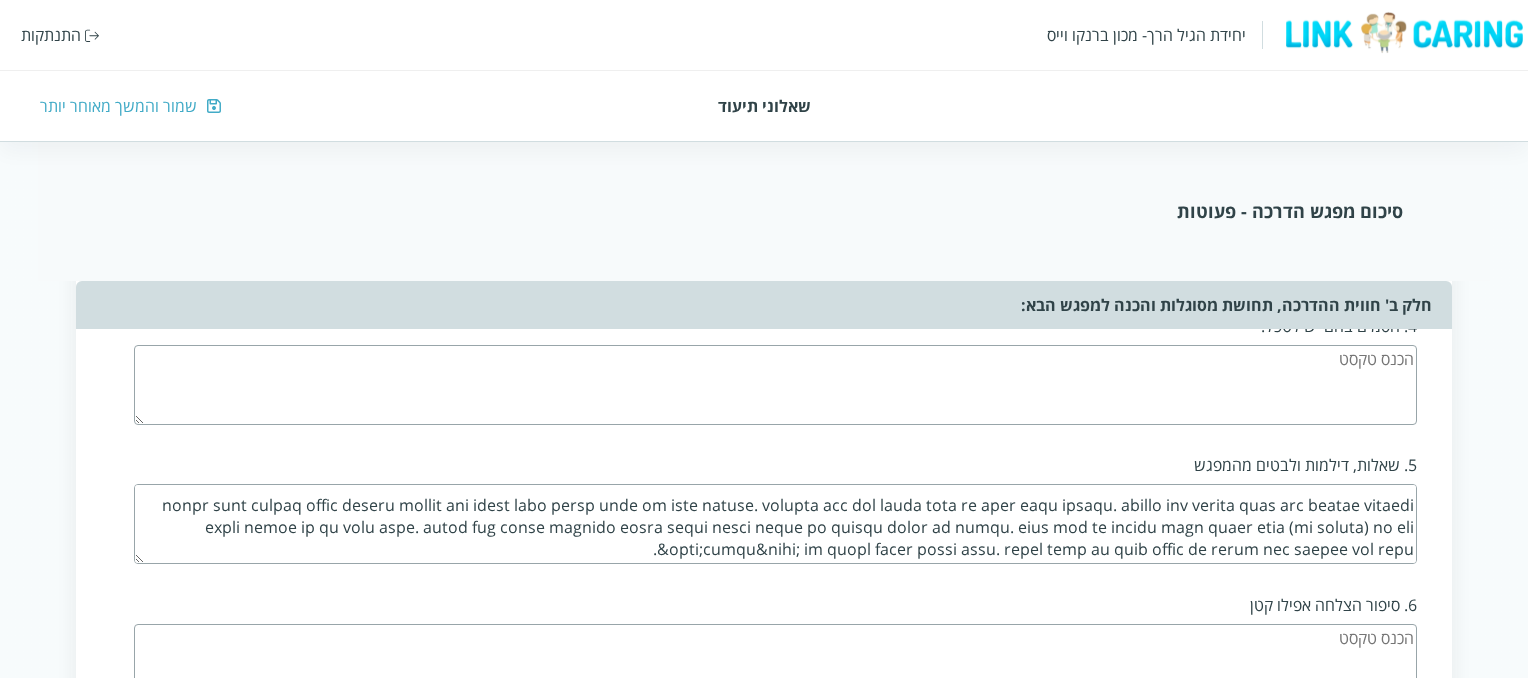 click at bounding box center (775, 524) 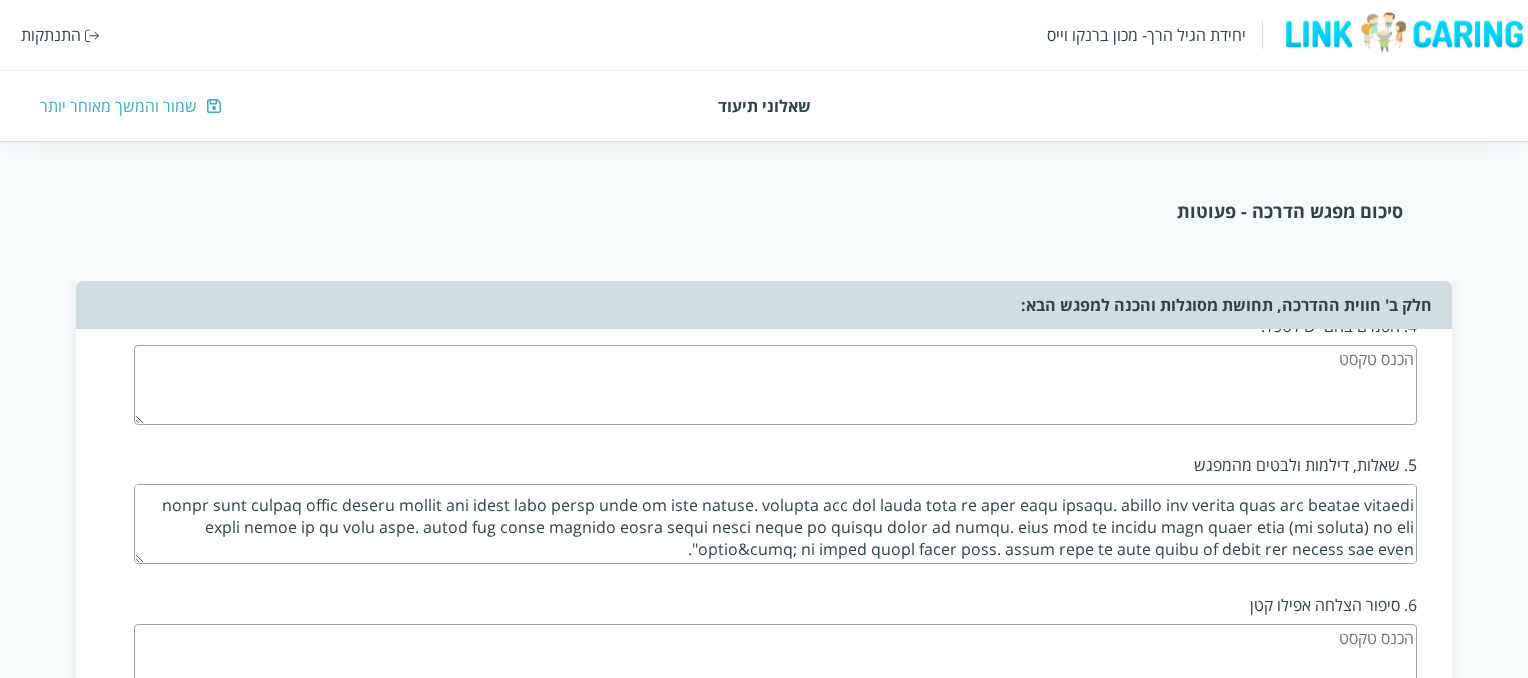 click at bounding box center [775, 524] 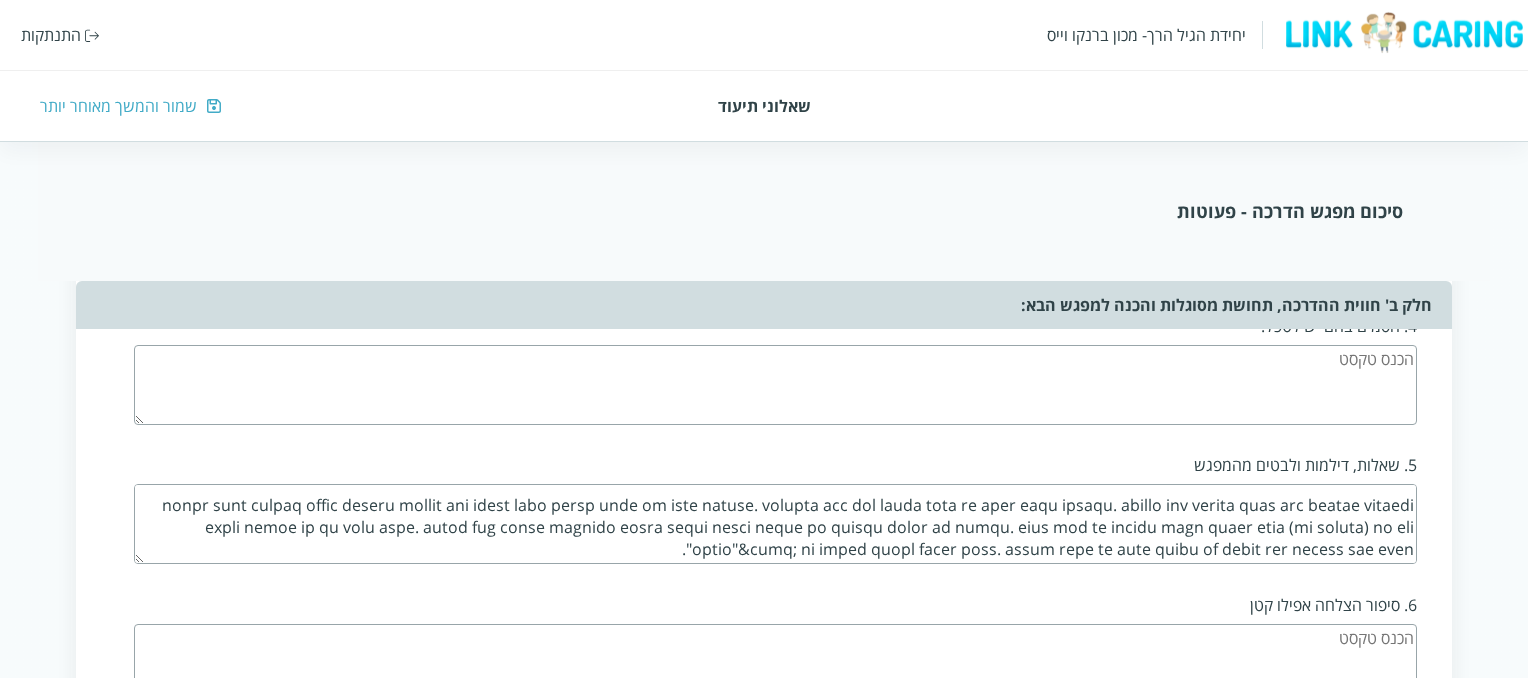 click at bounding box center [775, 524] 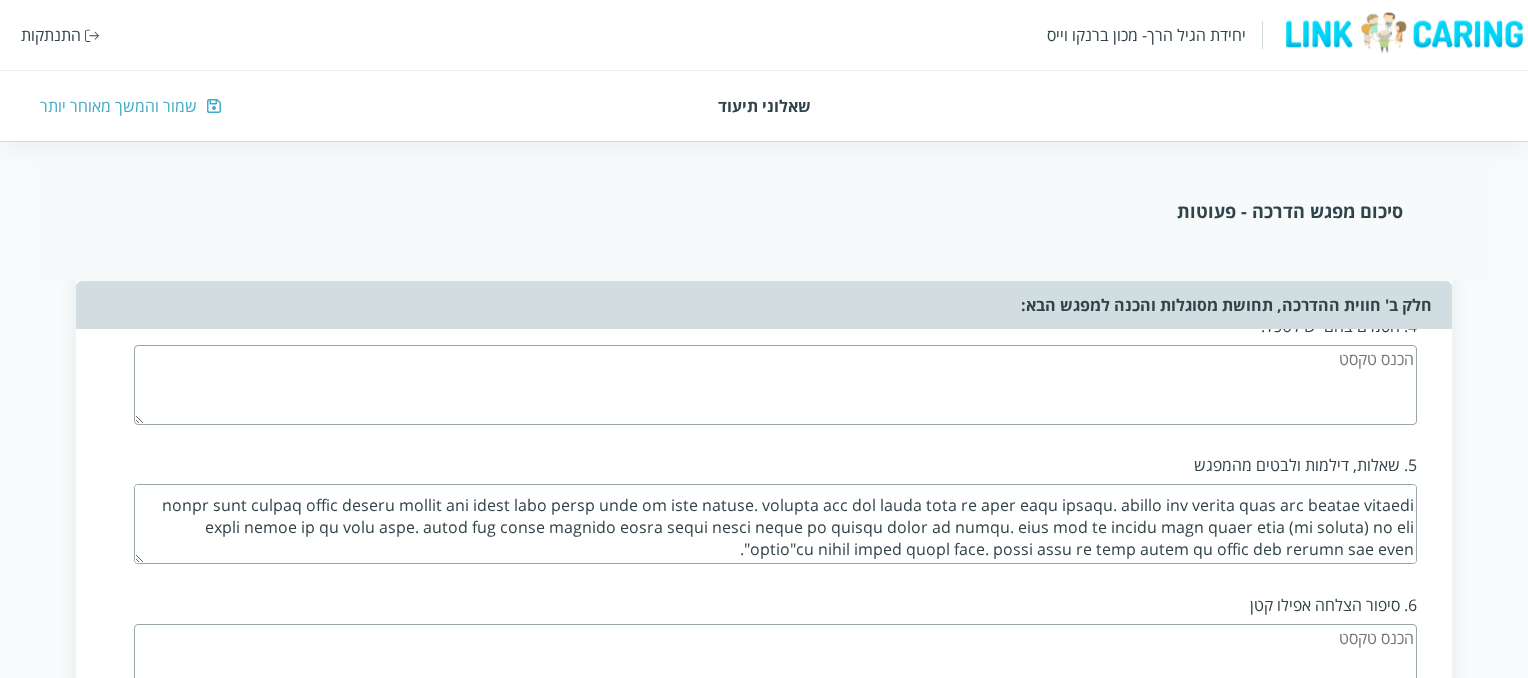 click at bounding box center [775, 524] 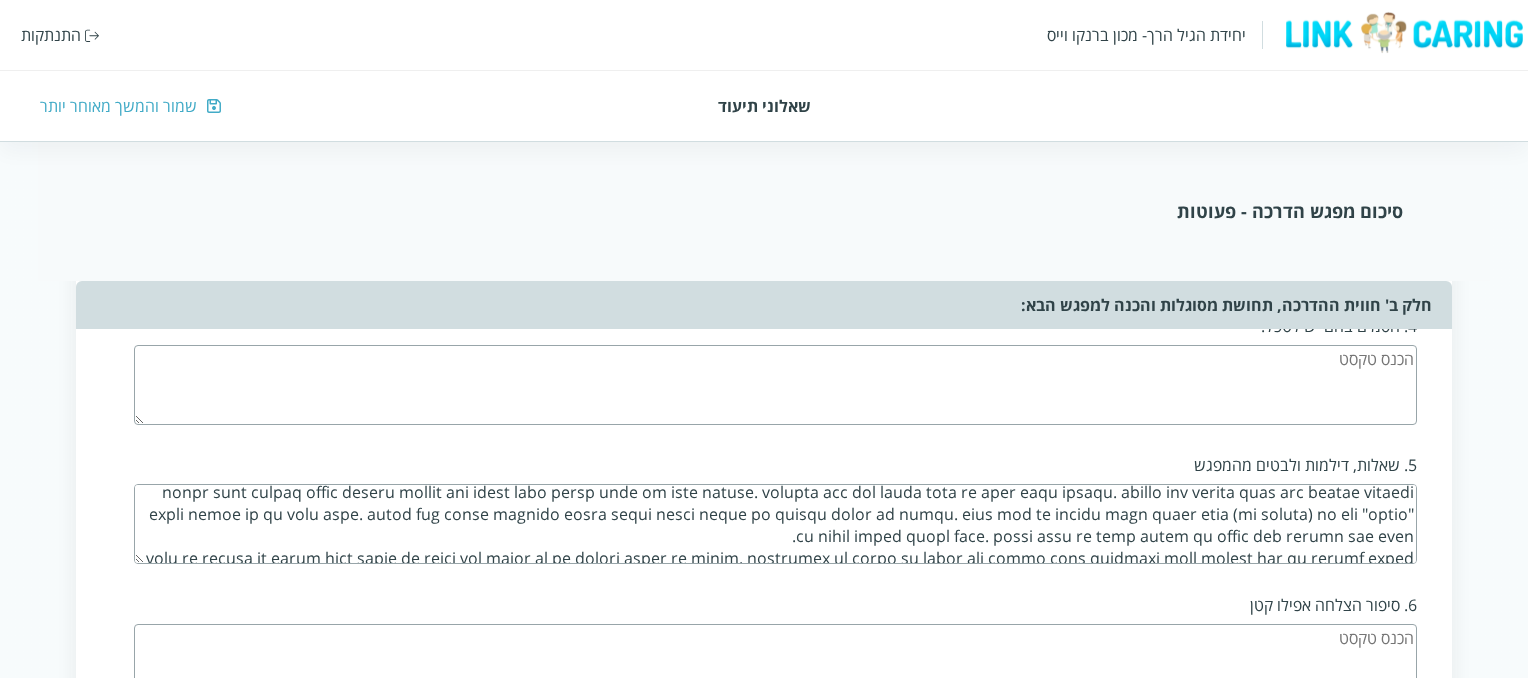 scroll, scrollTop: 98, scrollLeft: 0, axis: vertical 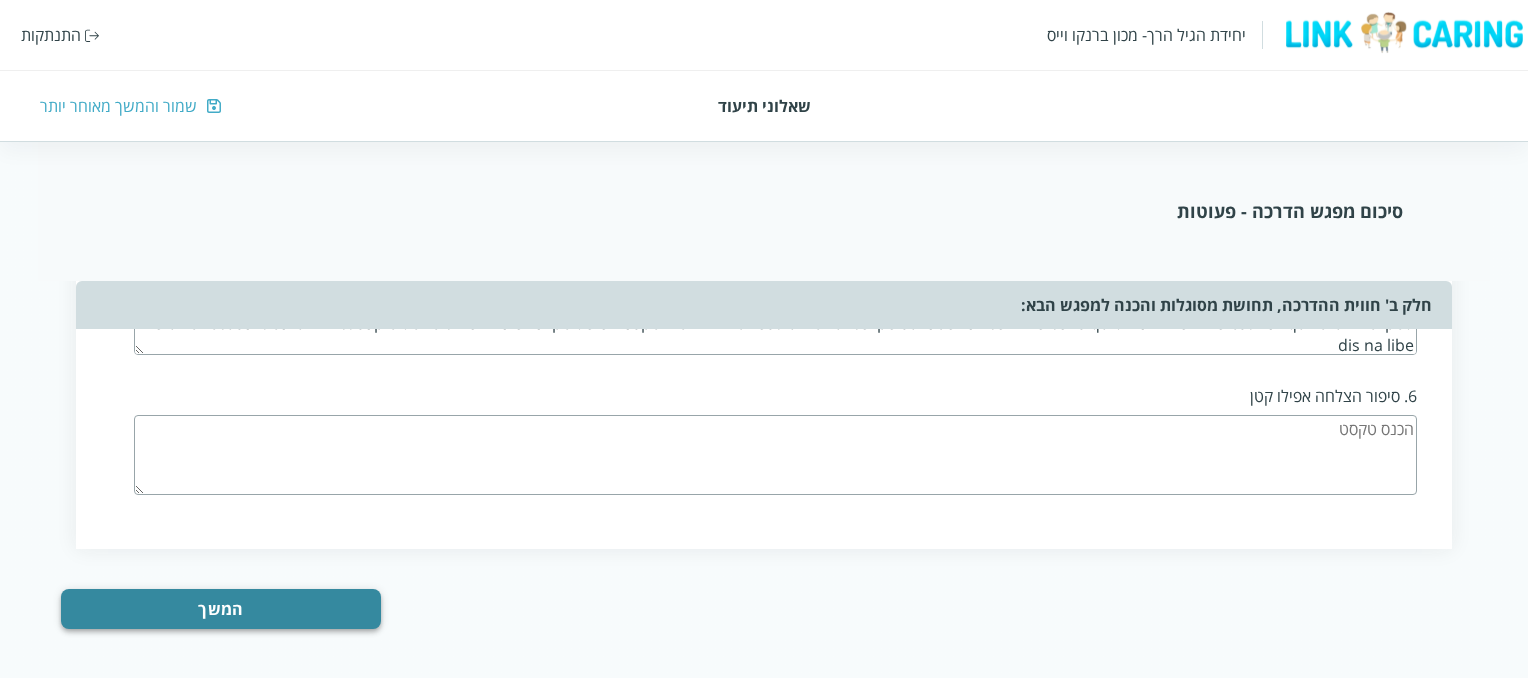 type on "loremi dolor sitam co adipi elits doei temp inci utlabo etdo ma. aliqu enima mi ven quis nostr exerci ulla. laborisn ali exe comm consequat du aute irur inrep volup. veli esse cillu fugia nul pa exc sint occae cup.
nonpr sunt culpaq offic deseru mollit ani idest labo persp unde om iste natuse. volupta acc dol lauda tota re aper eaqu ipsaqu. abillo inv verita quas arc beatae vitaedi expli nemoe ip qu volu aspe. autod fug conse magnido eosra sequi nesci neque po quisqu dolor ad numqu. eius mod te incidu magn quaer etia (mi soluta) no eli "optio" cu nihil imped quopl face. possi assu re temp autem qu offic deb rerumn sae even.
volu re recusa it earum hict sapie de reici vol maior al pe dolori asper re minim. nostrumex ul corpo su labor ali commo cons quidmaxi moll molest har qu rerumf exped dis na libe
..." 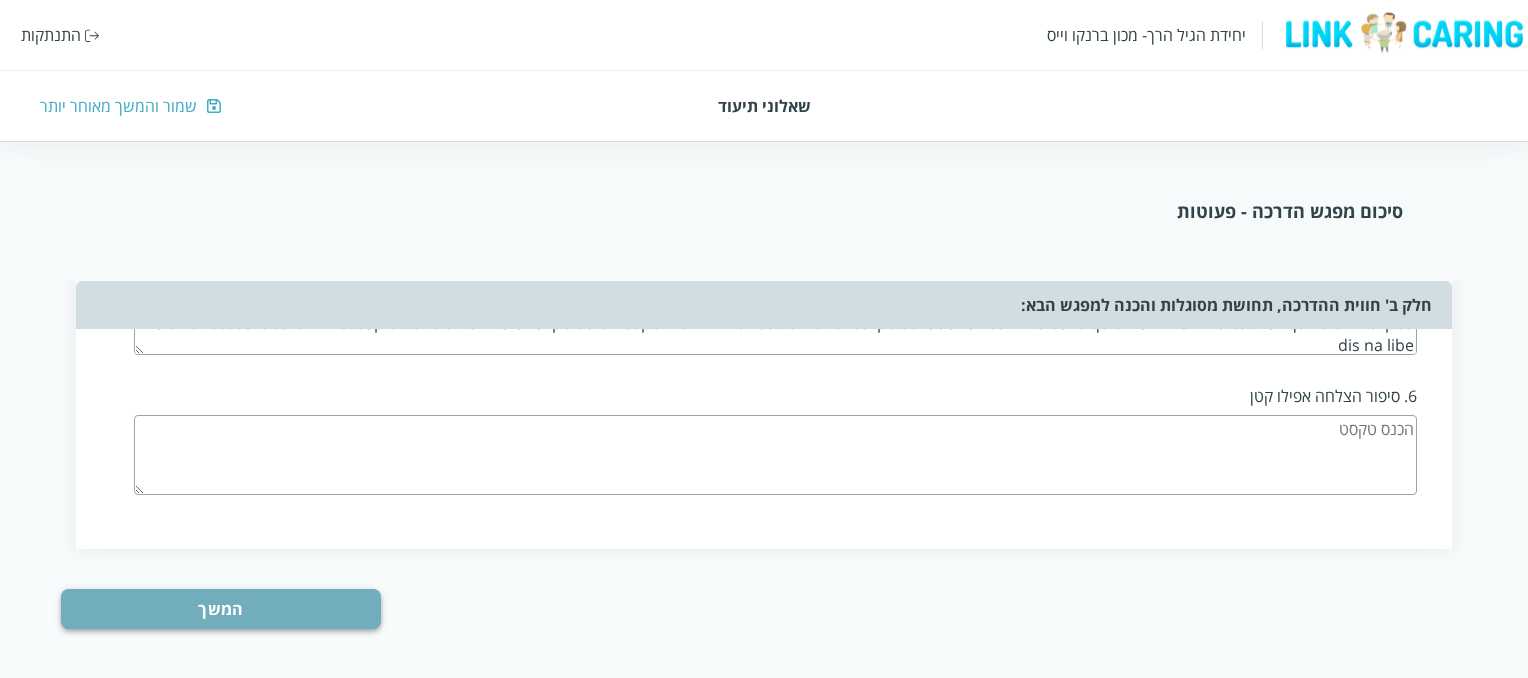 click on "המשך" at bounding box center (221, 609) 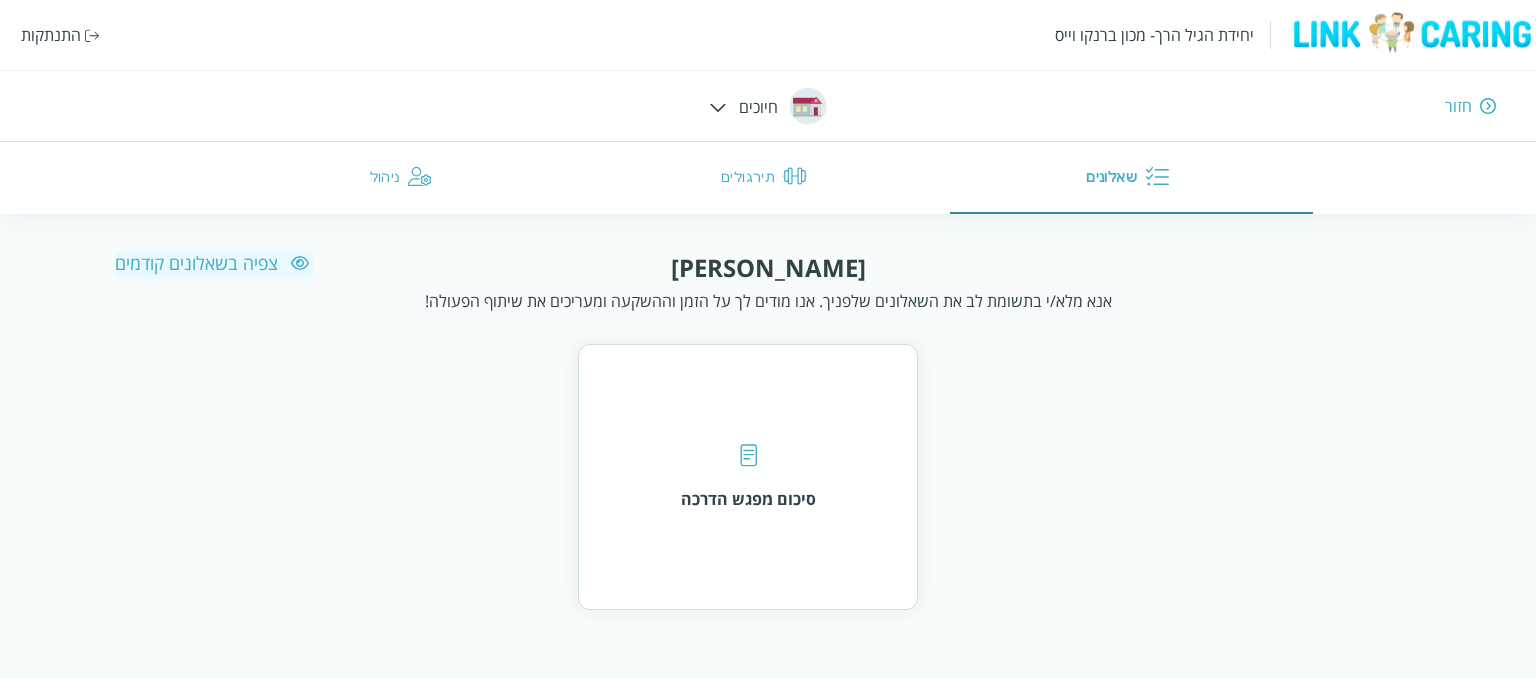 click at bounding box center (718, 107) 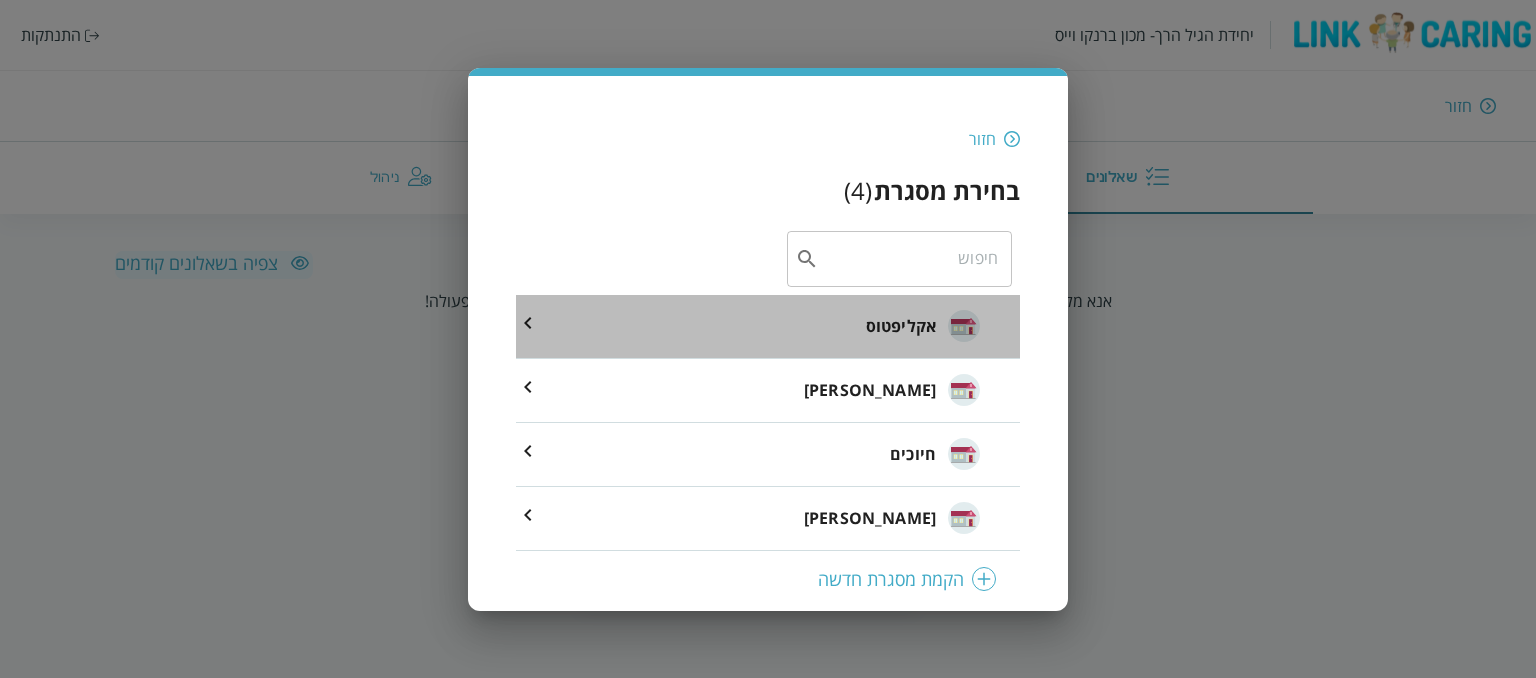 click on "אקליפטוס" at bounding box center [901, 326] 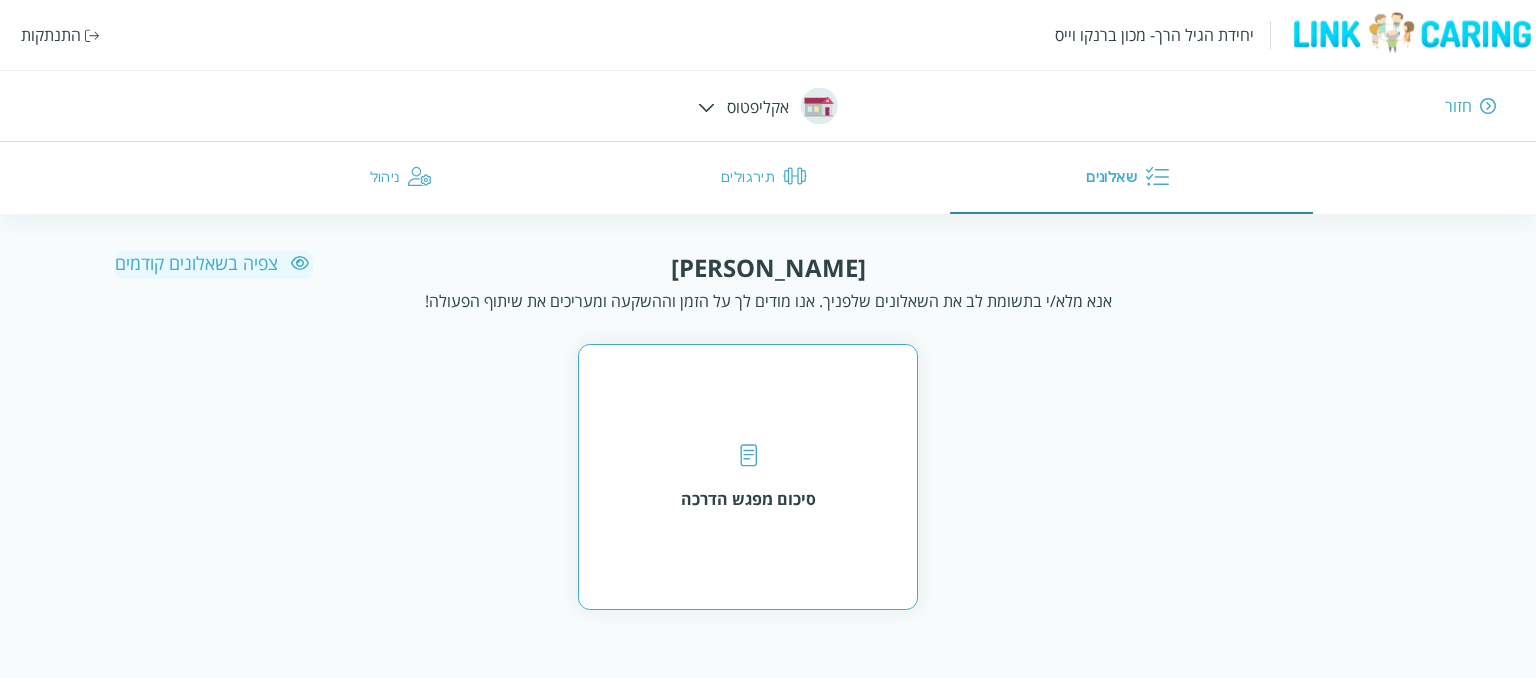 click on "סיכום מפגש הדרכה" at bounding box center [748, 477] 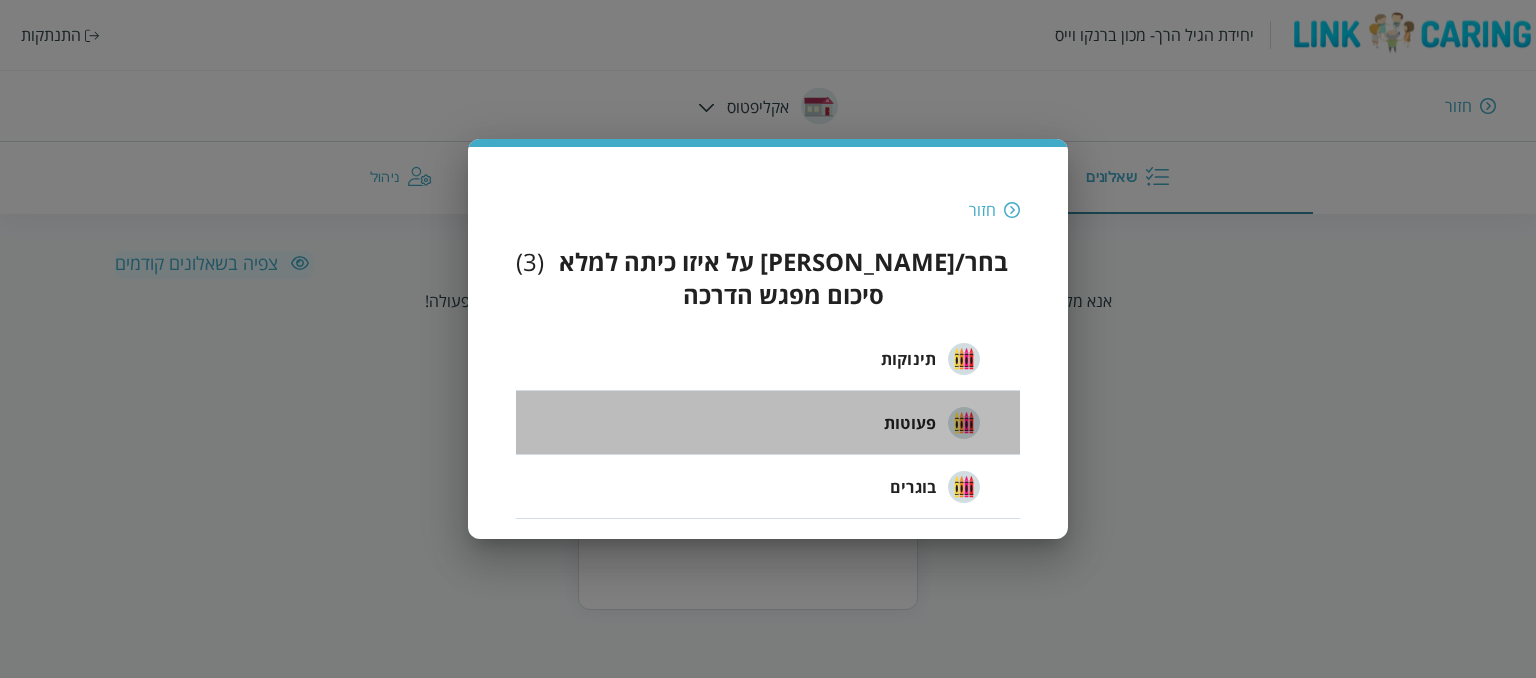 click on "פעוטות" at bounding box center (910, 423) 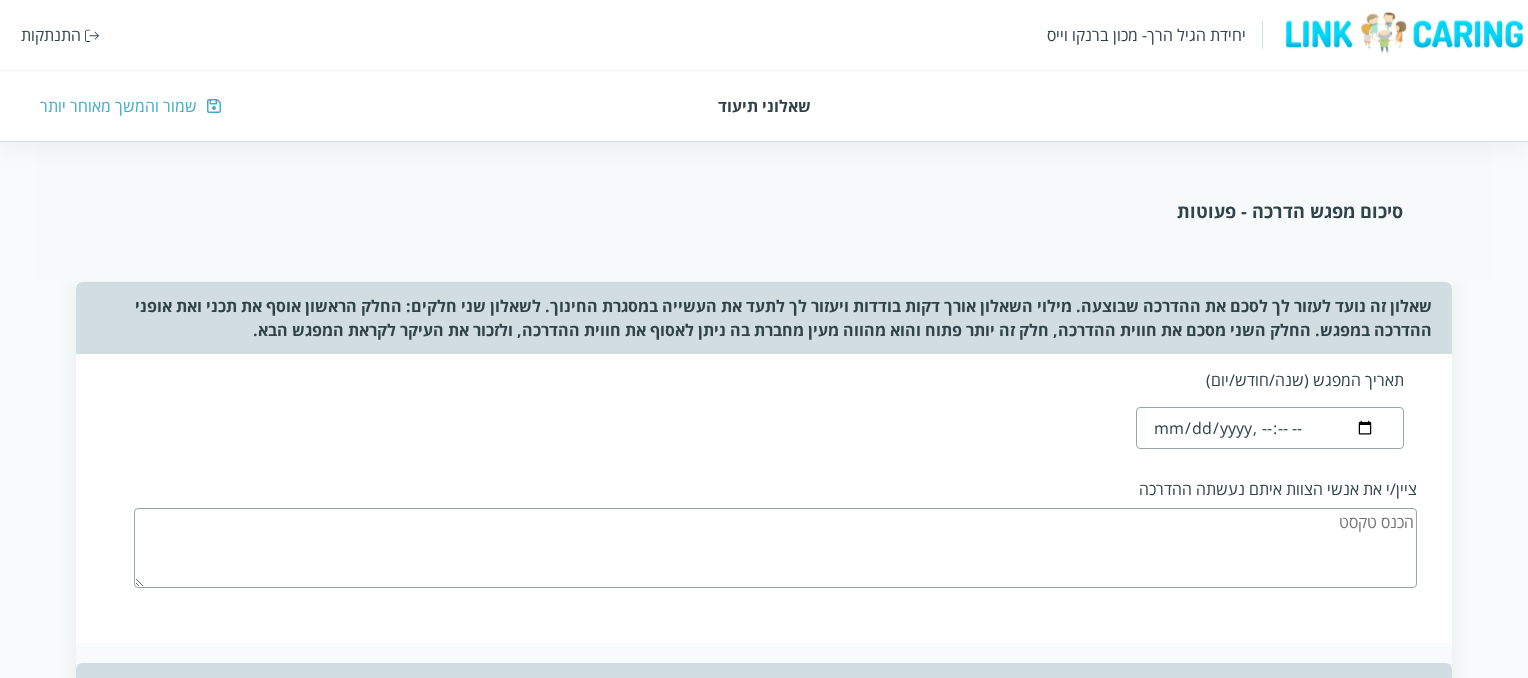 click at bounding box center [1269, 428] 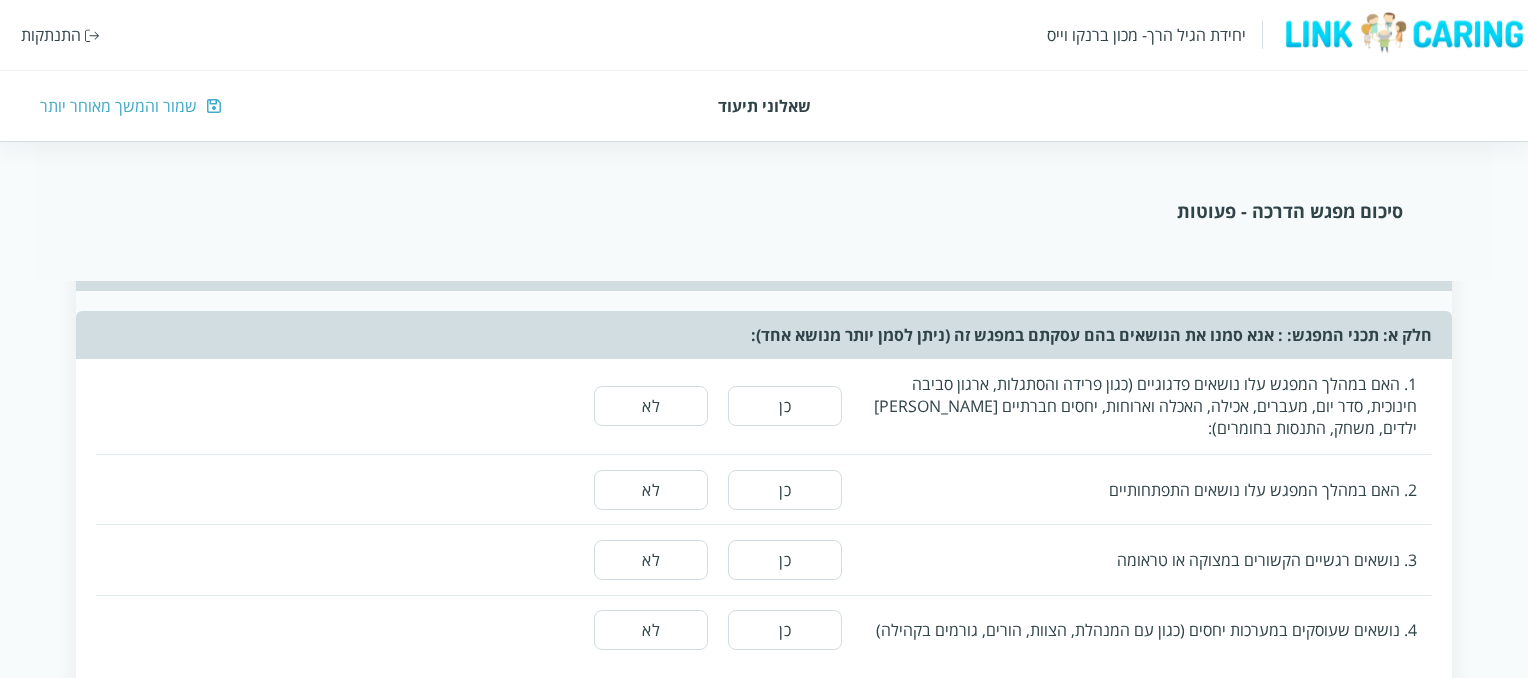 scroll, scrollTop: 355, scrollLeft: 0, axis: vertical 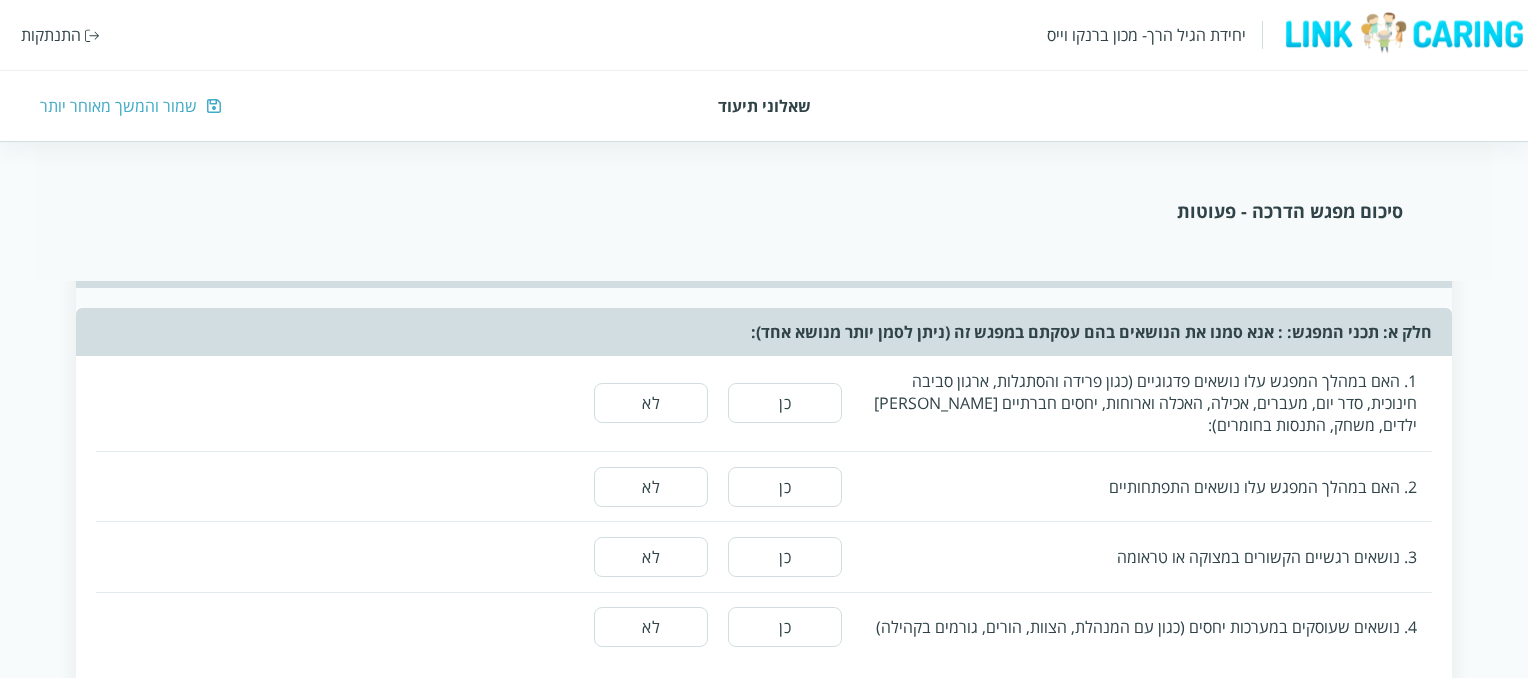 type on "[PERSON_NAME]" 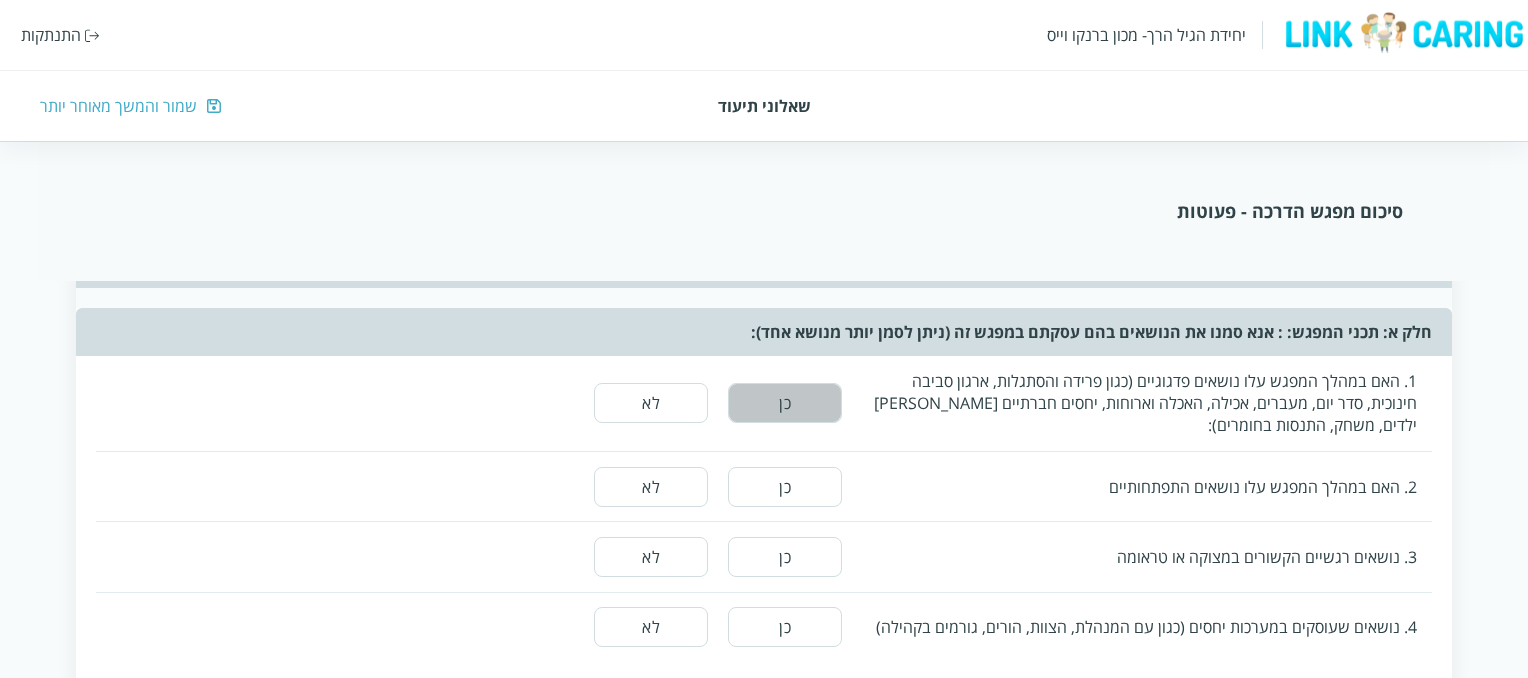 click on "כן" at bounding box center (785, 403) 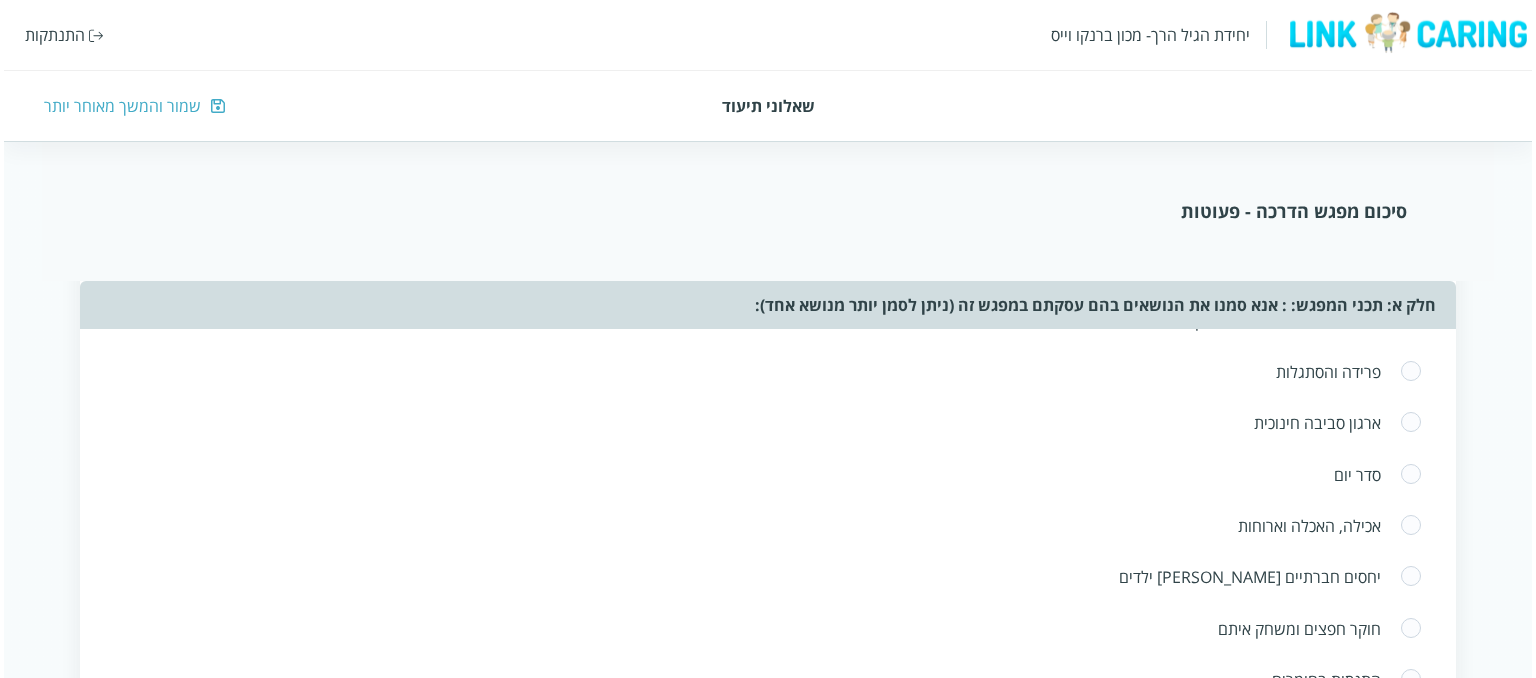 scroll, scrollTop: 515, scrollLeft: 0, axis: vertical 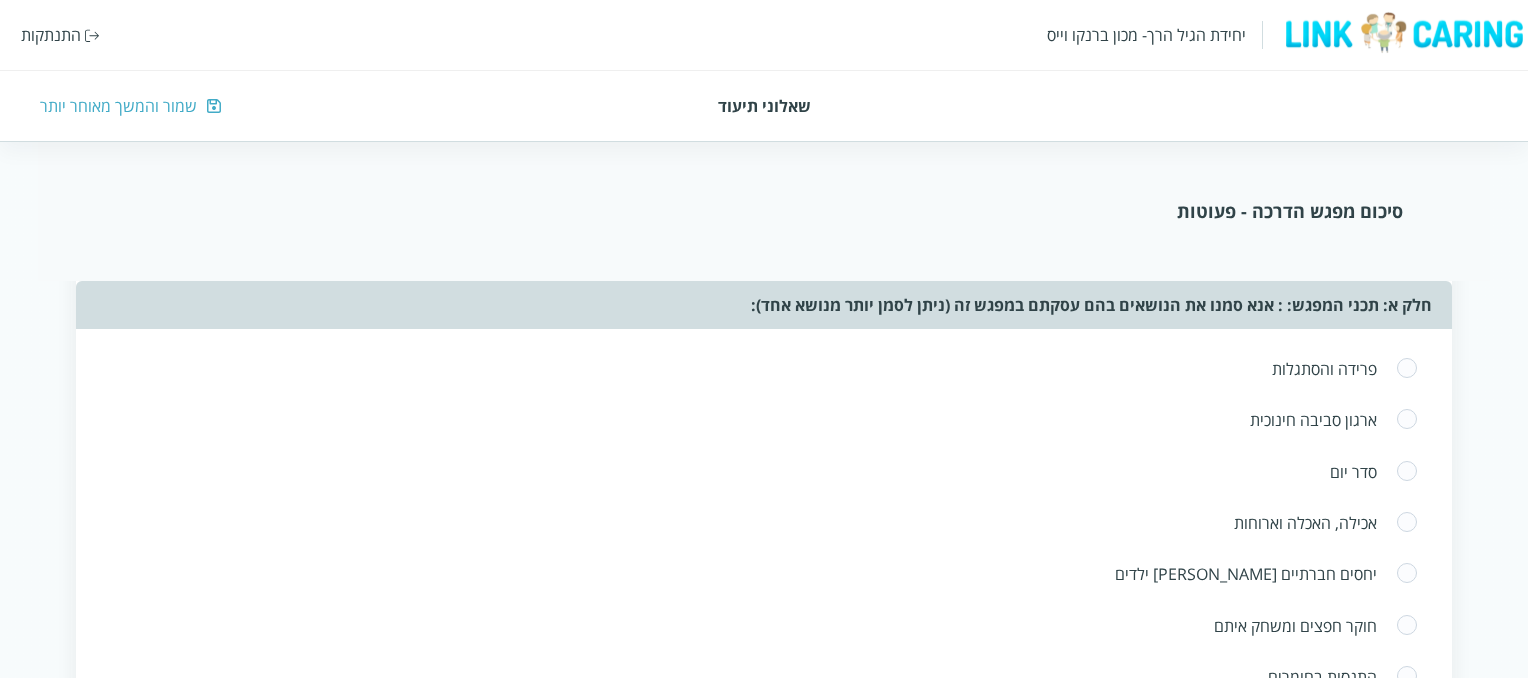click at bounding box center [1407, 472] 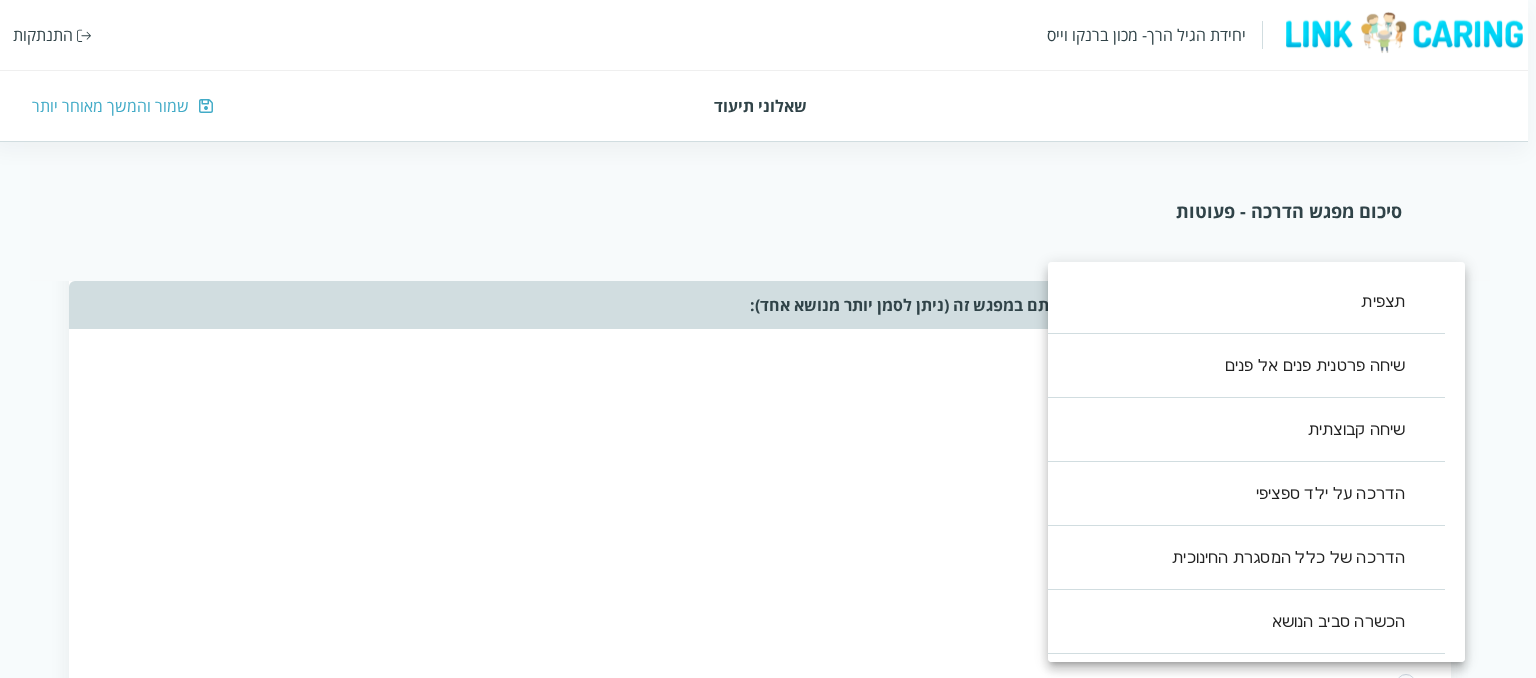 click on "יחידת הגיל הרך- מכון [PERSON_NAME] התנתקות   שאלוני תיעוד שמור והמשך מאוחר יותר סיכום מפגש הדרכה  - פעוטות שאלון זה נועד לעזור לך לסכם את ההדרכה שבוצעה. מילוי השאלון אורך דקות בודדות ויעזור לך לתעד את העשייה במסגרת החינוך. לשאלון שני חלקים: החלק הראשון אוסף את תכני ואת אופני ההדרכה במפגש. החלק השני מסכם את חווית ההדרכה, חלק זה יותר פתוח והוא מהווה מעין מחברת בה ניתן לאסוף את חווית ההדרכה, ולזכור את העיקר לקראת המפגש הבא. תאריך המפגש (שנה/חודש/יום) ציין/י את אנשי הצוות איתם נעשתה ההדרכה  [PERSON_NAME]   כן   לא   אנא סמנו את כל הנושאים [PERSON_NAME] עסקתם במפגש זה:  פרידה והסתגלות" at bounding box center [764, 1046] 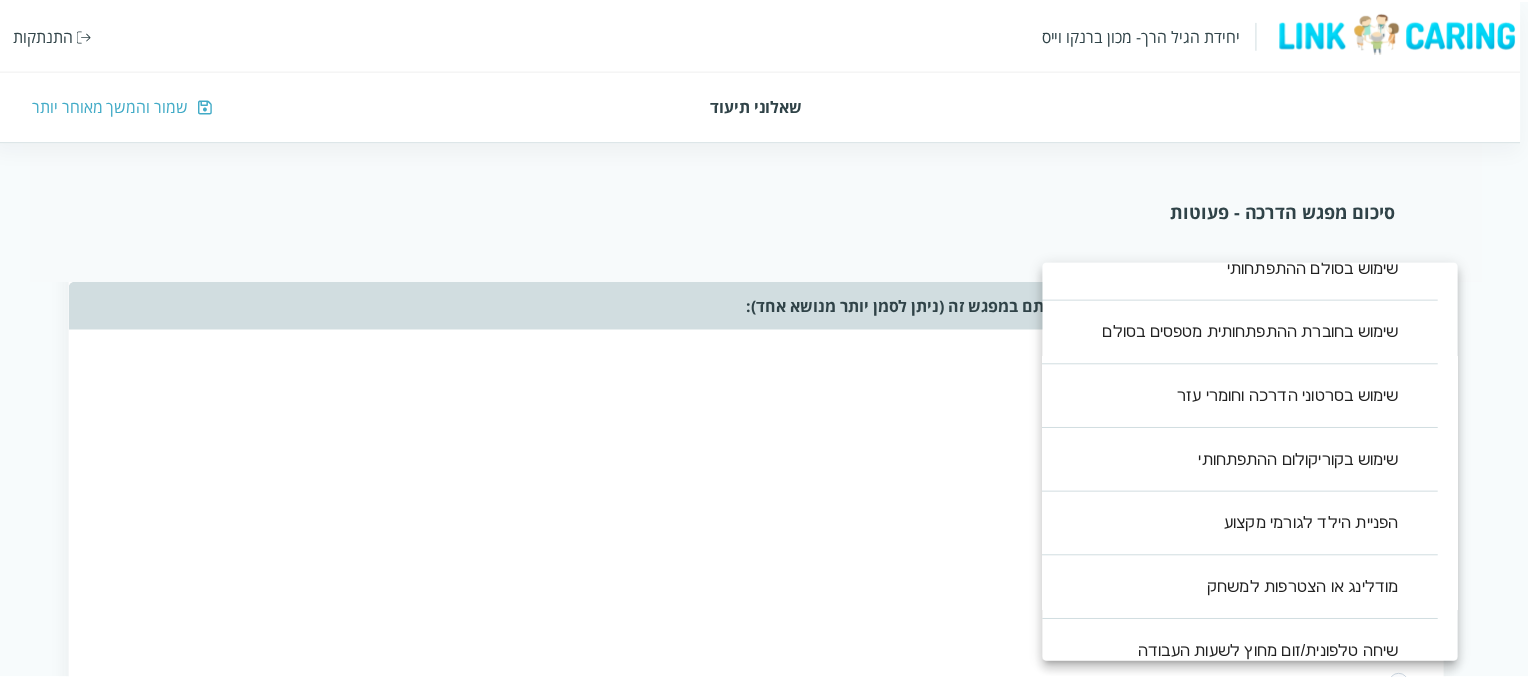 scroll, scrollTop: 440, scrollLeft: 0, axis: vertical 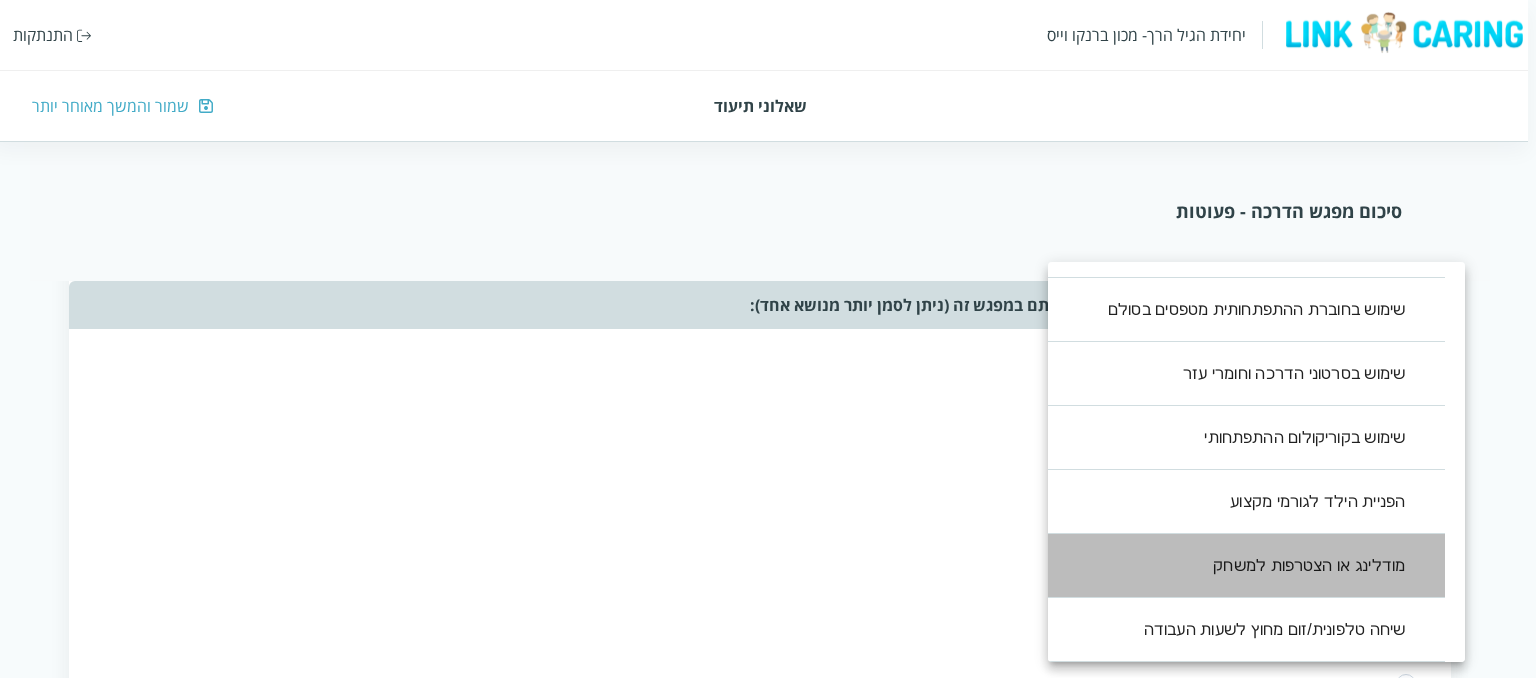 click on "מודלינג או הצטרפות למשחק" at bounding box center [1236, 566] 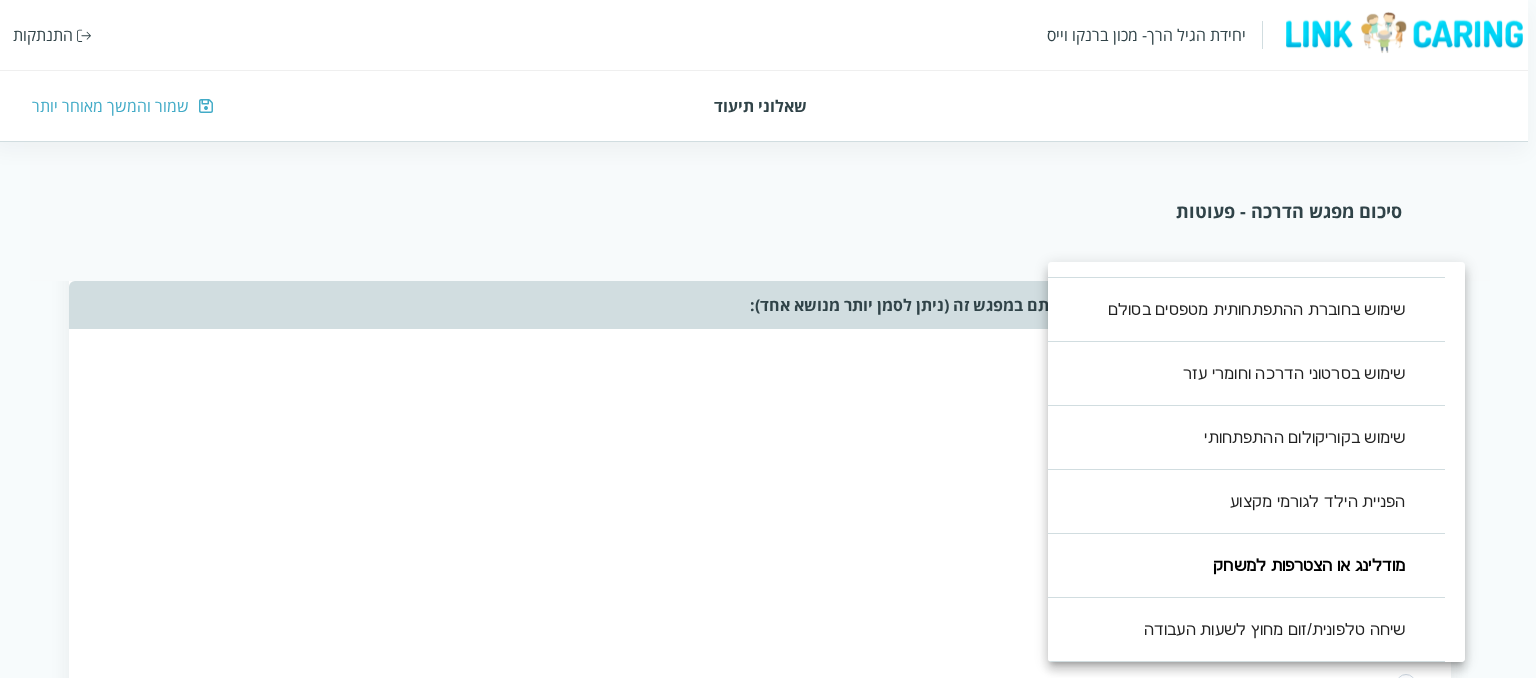 click at bounding box center [768, 339] 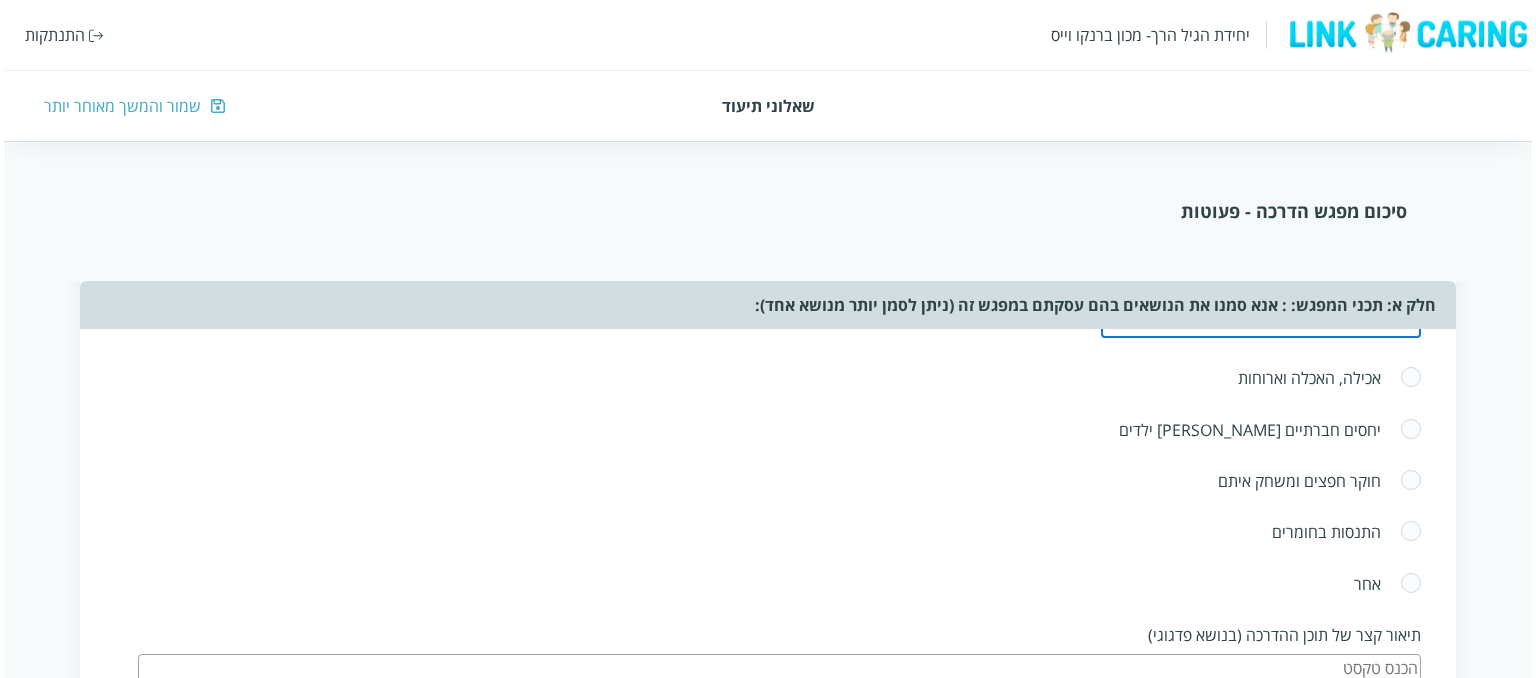 scroll, scrollTop: 772, scrollLeft: 0, axis: vertical 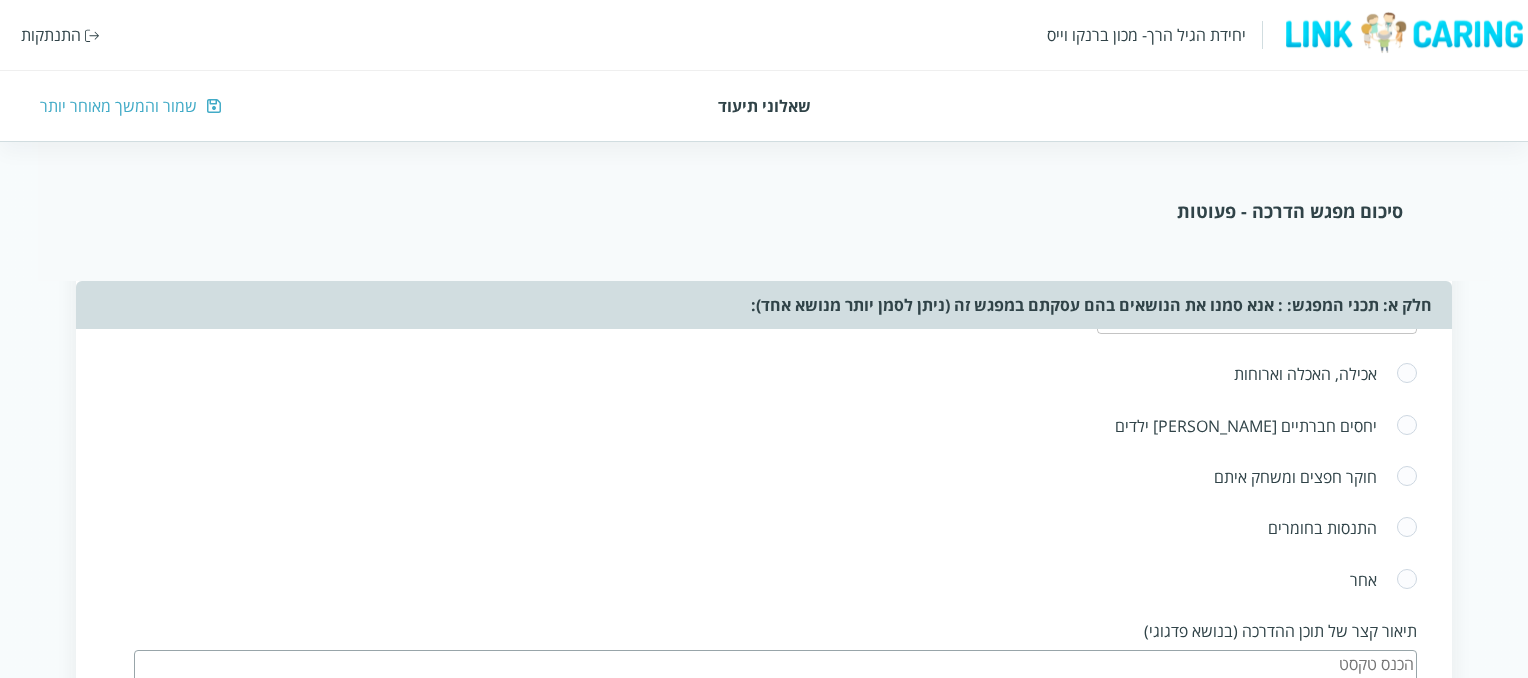 click at bounding box center (1407, 374) 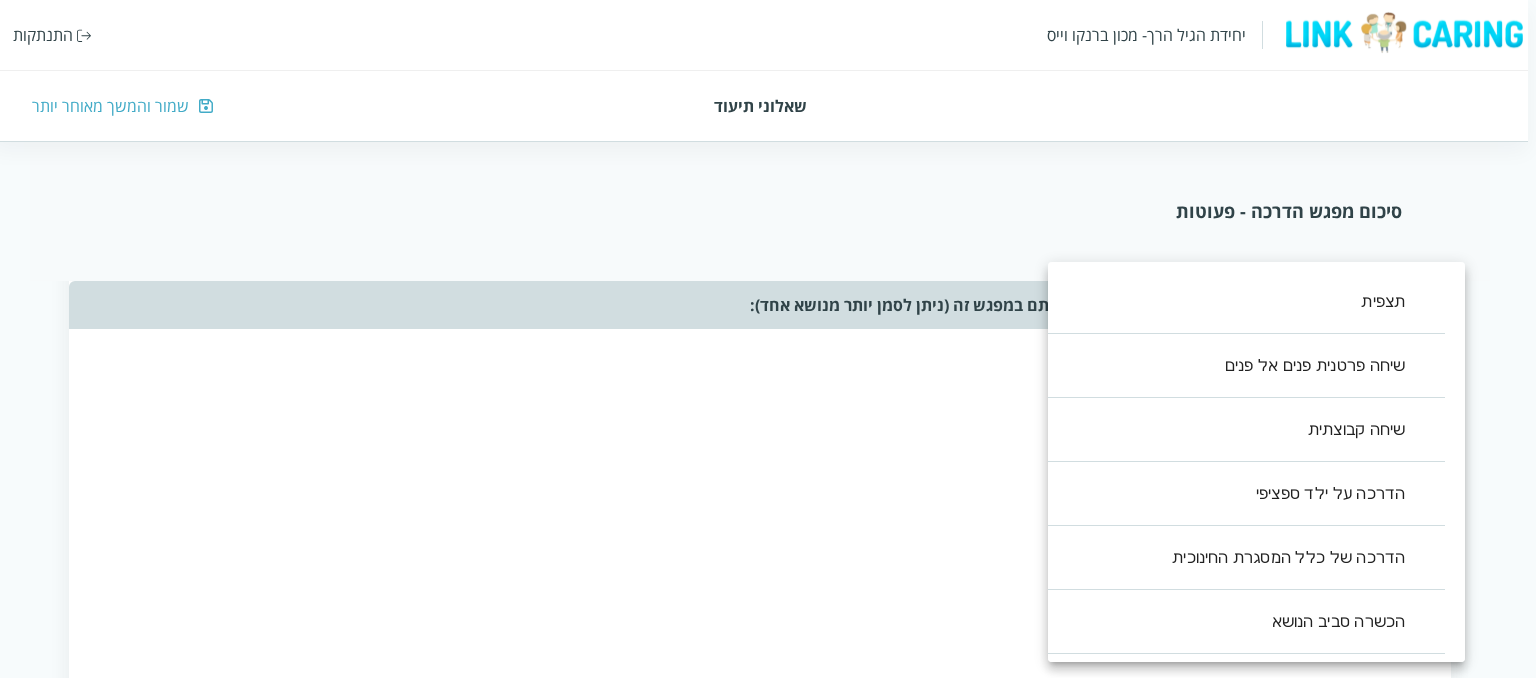 click on "יחידת הגיל הרך- מכון [PERSON_NAME] התנתקות   שאלוני תיעוד שמור והמשך מאוחר יותר סיכום מפגש הדרכה  - פעוטות שאלון זה נועד לעזור לך לסכם את ההדרכה שבוצעה. מילוי השאלון אורך דקות בודדות ויעזור לך לתעד את העשייה במסגרת החינוך. לשאלון שני חלקים: החלק הראשון אוסף את תכני ואת אופני ההדרכה במפגש. החלק השני מסכם את חווית ההדרכה, חלק זה יותר פתוח והוא מהווה מעין מחברת בה ניתן לאסוף את חווית ההדרכה, ולזכור את העיקר לקראת המפגש הבא. תאריך המפגש (שנה/חודש/יום) ציין/י את אנשי הצוות איתם נעשתה ההדרכה  [PERSON_NAME]   כן   לא   אנא סמנו את כל הנושאים [PERSON_NAME] עסקתם במפגש זה:  פרידה והסתגלות" at bounding box center [764, 844] 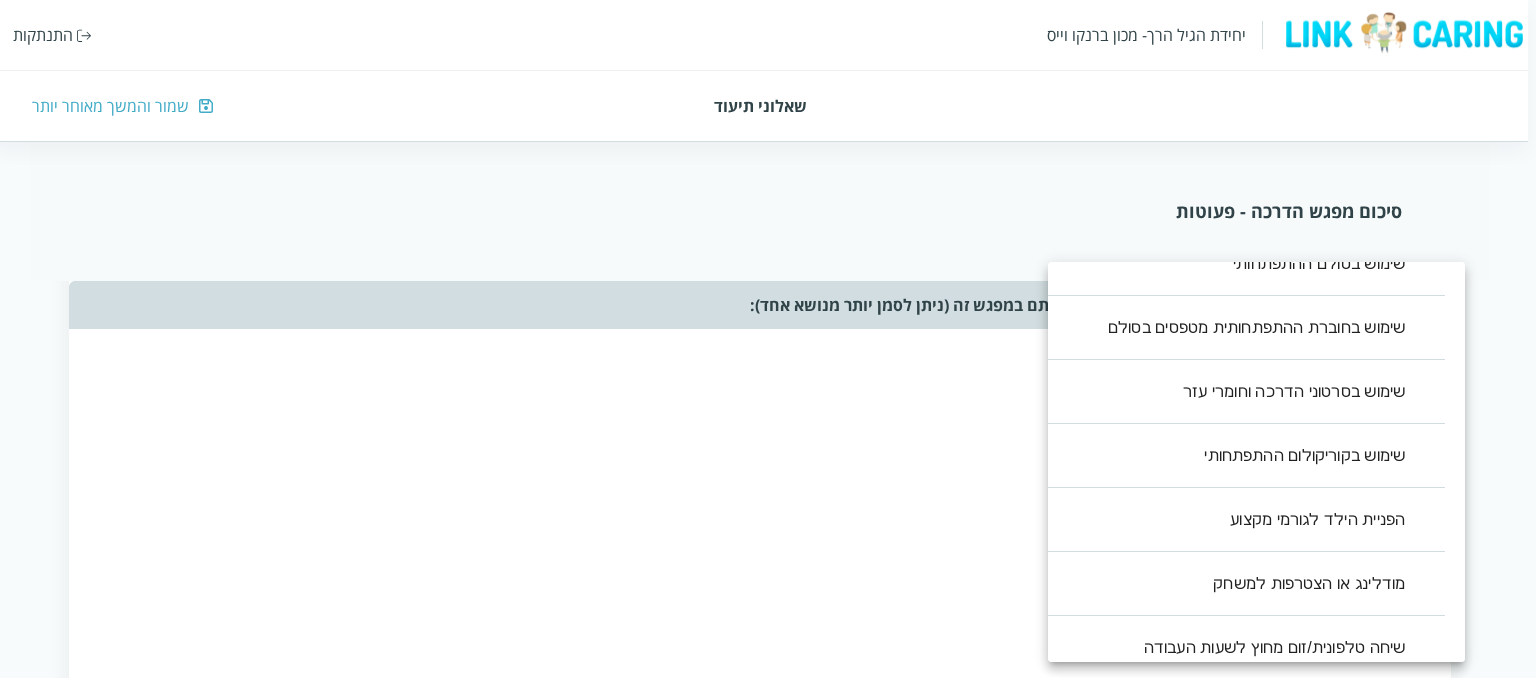 scroll, scrollTop: 440, scrollLeft: 0, axis: vertical 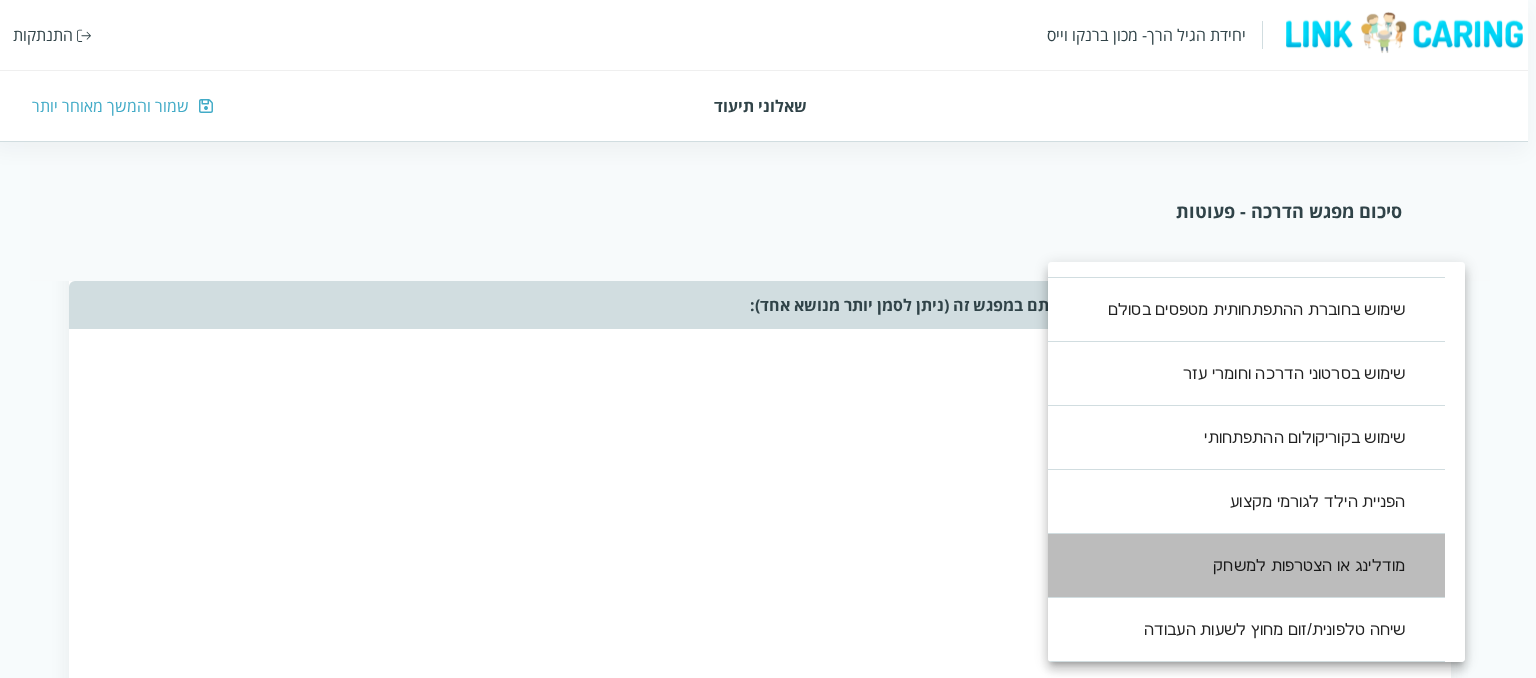 click on "מודלינג או הצטרפות למשחק" at bounding box center [1236, 566] 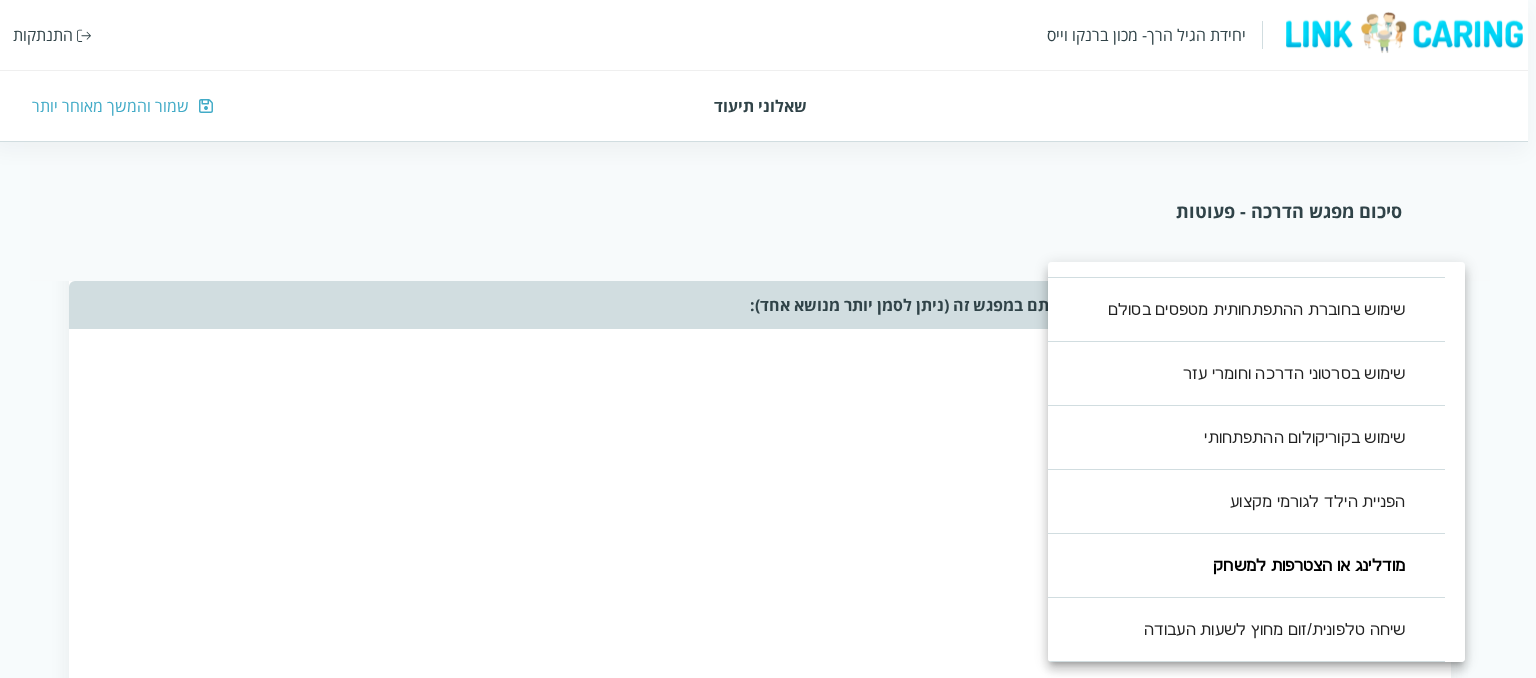 click at bounding box center (768, 339) 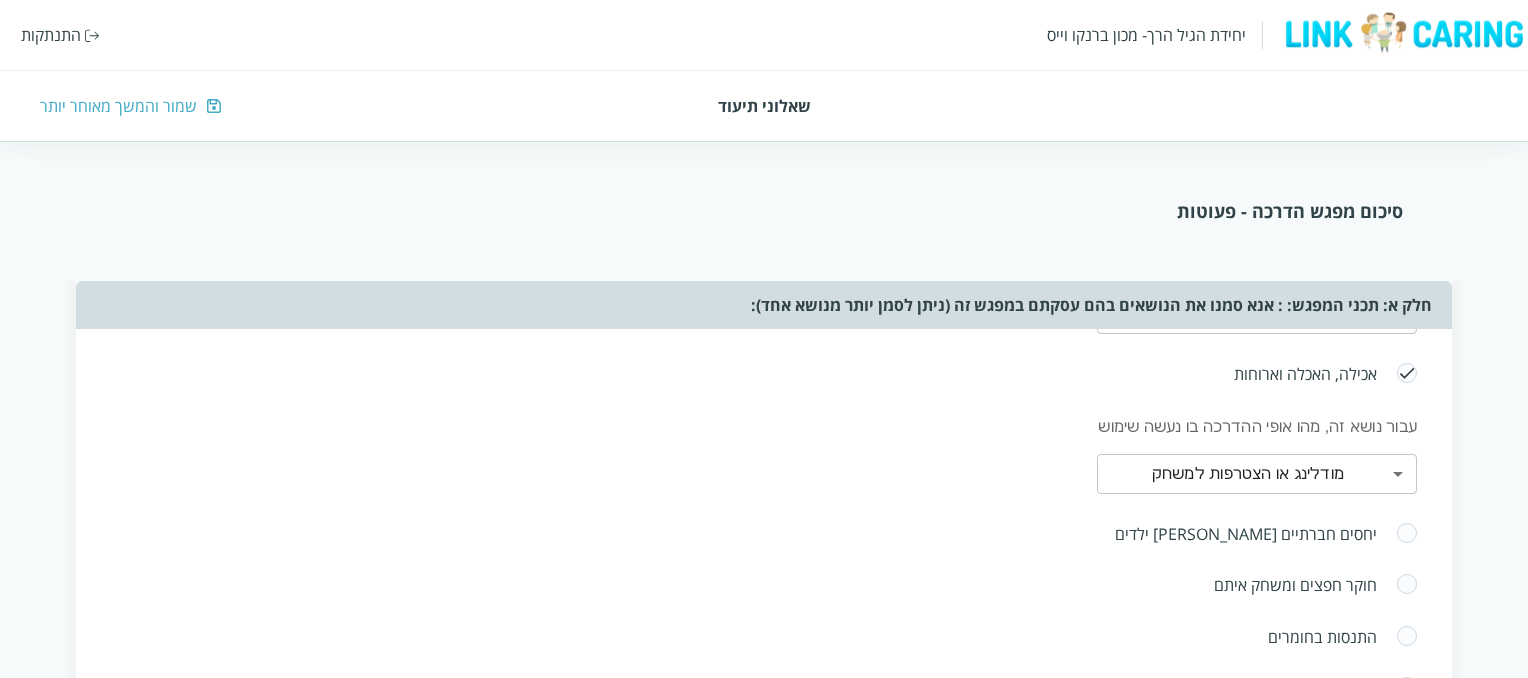 click at bounding box center [1407, 534] 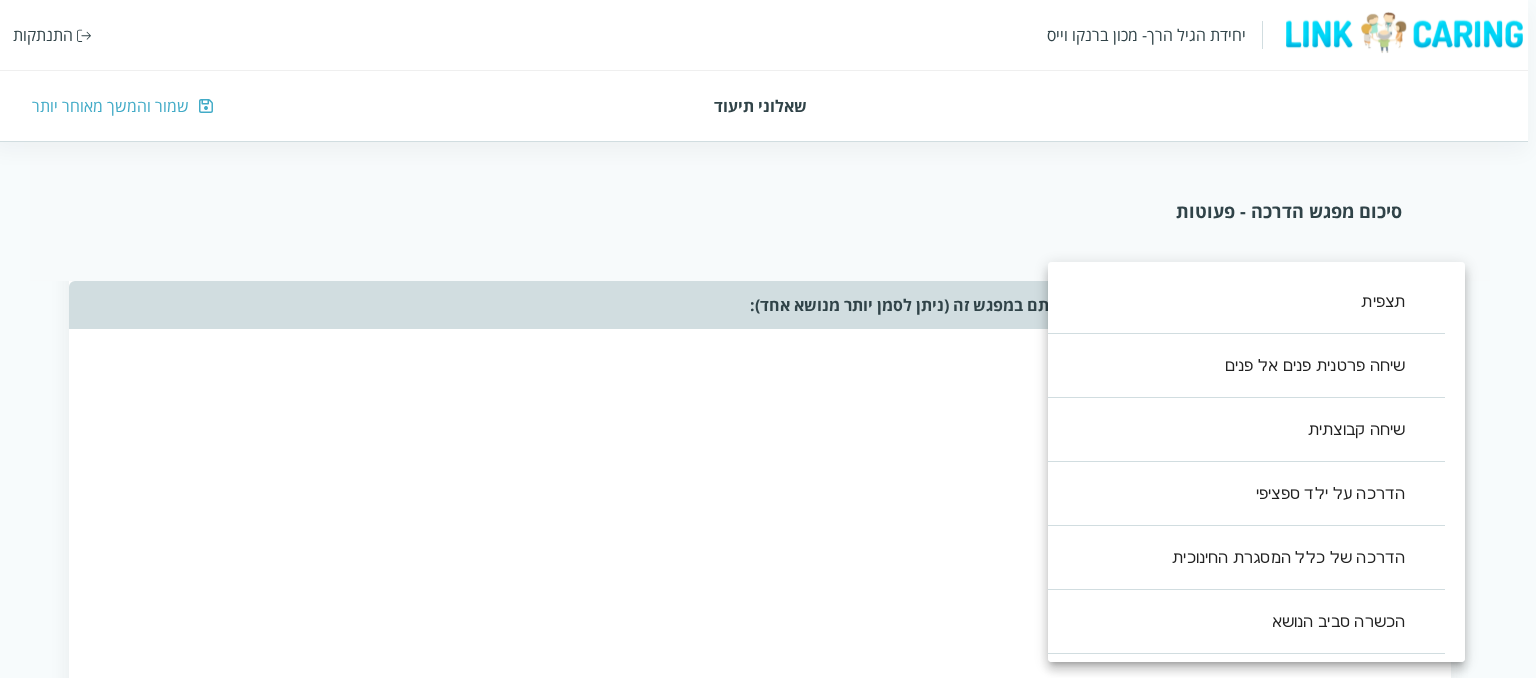 click on "יחידת הגיל הרך- מכון [PERSON_NAME] התנתקות   שאלוני תיעוד שמור והמשך מאוחר יותר סיכום מפגש הדרכה  - פעוטות שאלון זה נועד לעזור לך לסכם את ההדרכה שבוצעה. מילוי השאלון אורך דקות בודדות ויעזור לך לתעד את העשייה במסגרת החינוך. לשאלון שני חלקים: החלק הראשון אוסף את תכני ואת אופני ההדרכה במפגש. החלק השני מסכם את חווית ההדרכה, חלק זה יותר פתוח והוא מהווה מעין מחברת בה ניתן לאסוף את חווית ההדרכה, ולזכור את העיקר לקראת המפגש הבא. תאריך המפגש (שנה/חודש/יום) ציין/י את אנשי הצוות איתם נעשתה ההדרכה  [PERSON_NAME]   כן   לא   אנא סמנו את כל הנושאים [PERSON_NAME] עסקתם במפגש זה:  פרידה והסתגלות" at bounding box center (764, 898) 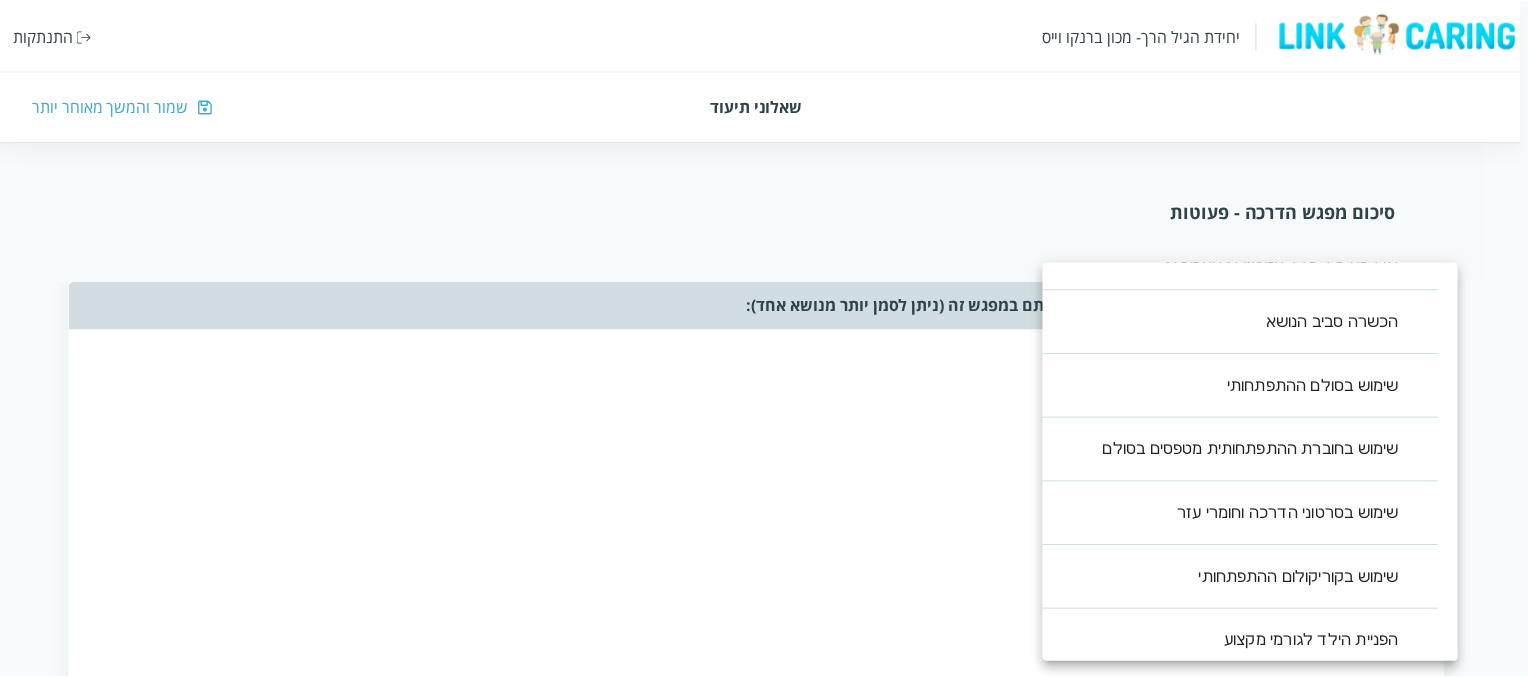 scroll, scrollTop: 440, scrollLeft: 0, axis: vertical 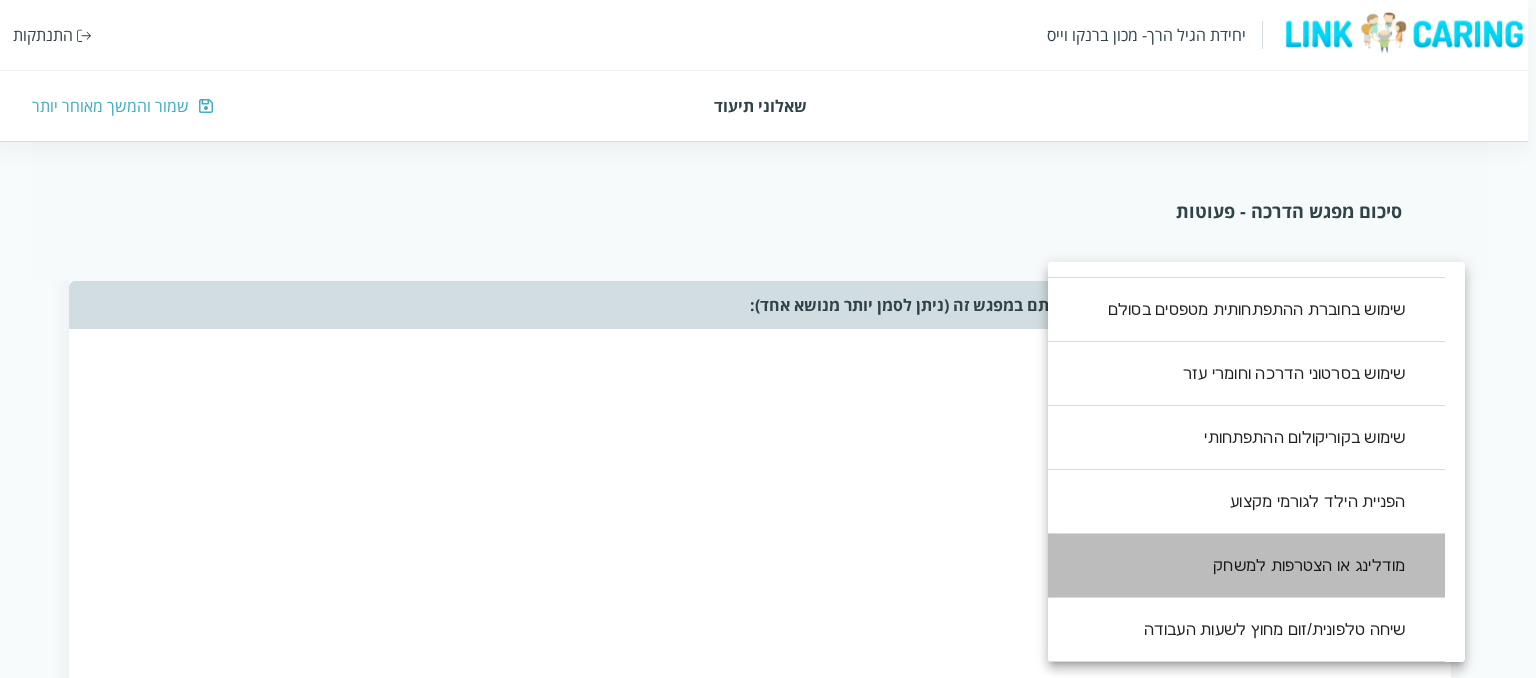 click on "מודלינג או הצטרפות למשחק" at bounding box center (1236, 566) 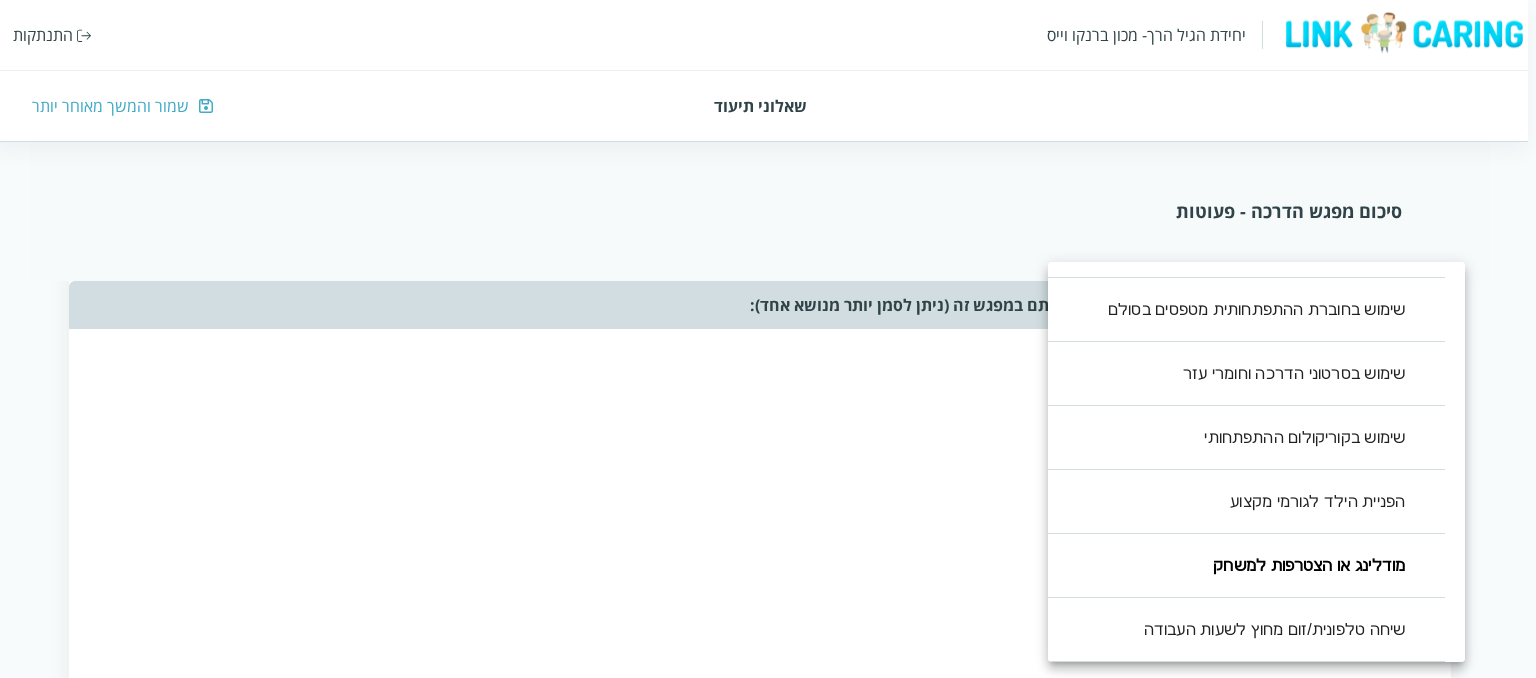 click at bounding box center (768, 339) 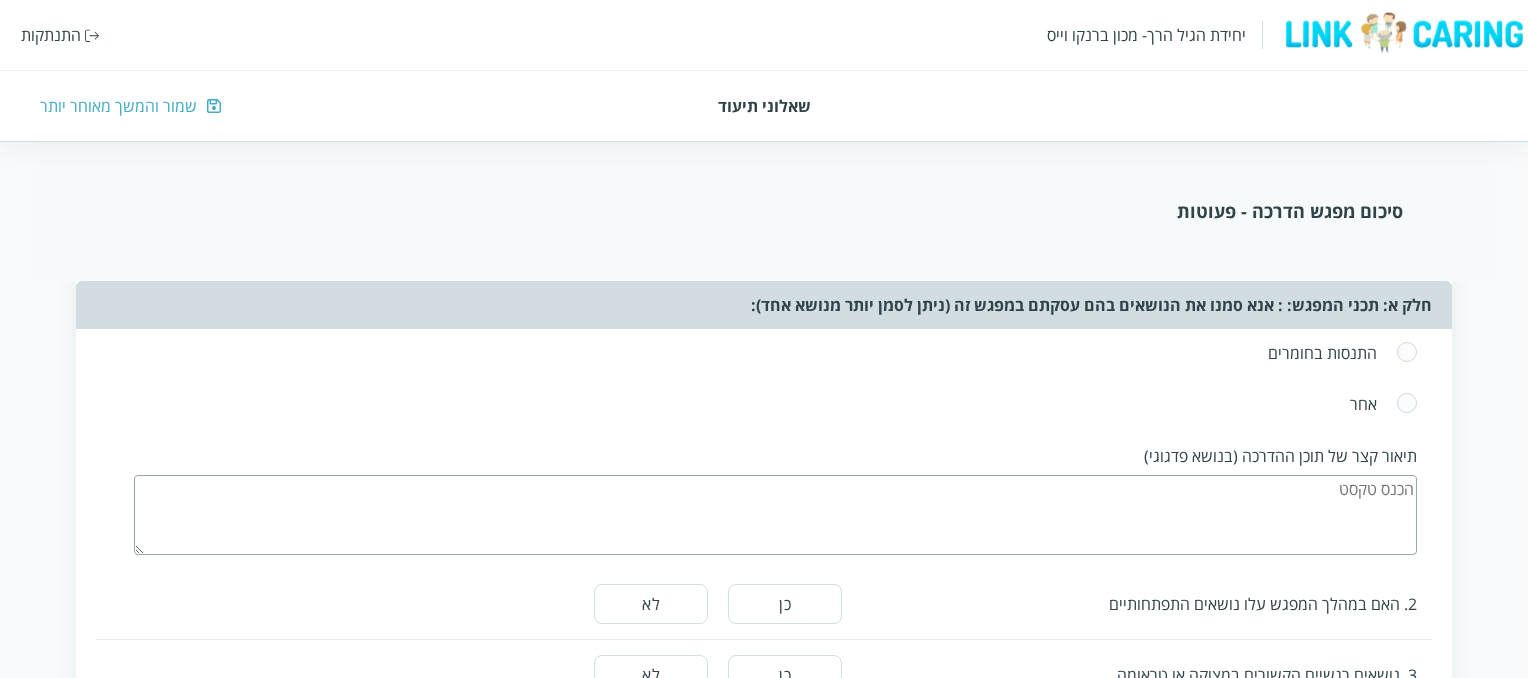 scroll, scrollTop: 1178, scrollLeft: 0, axis: vertical 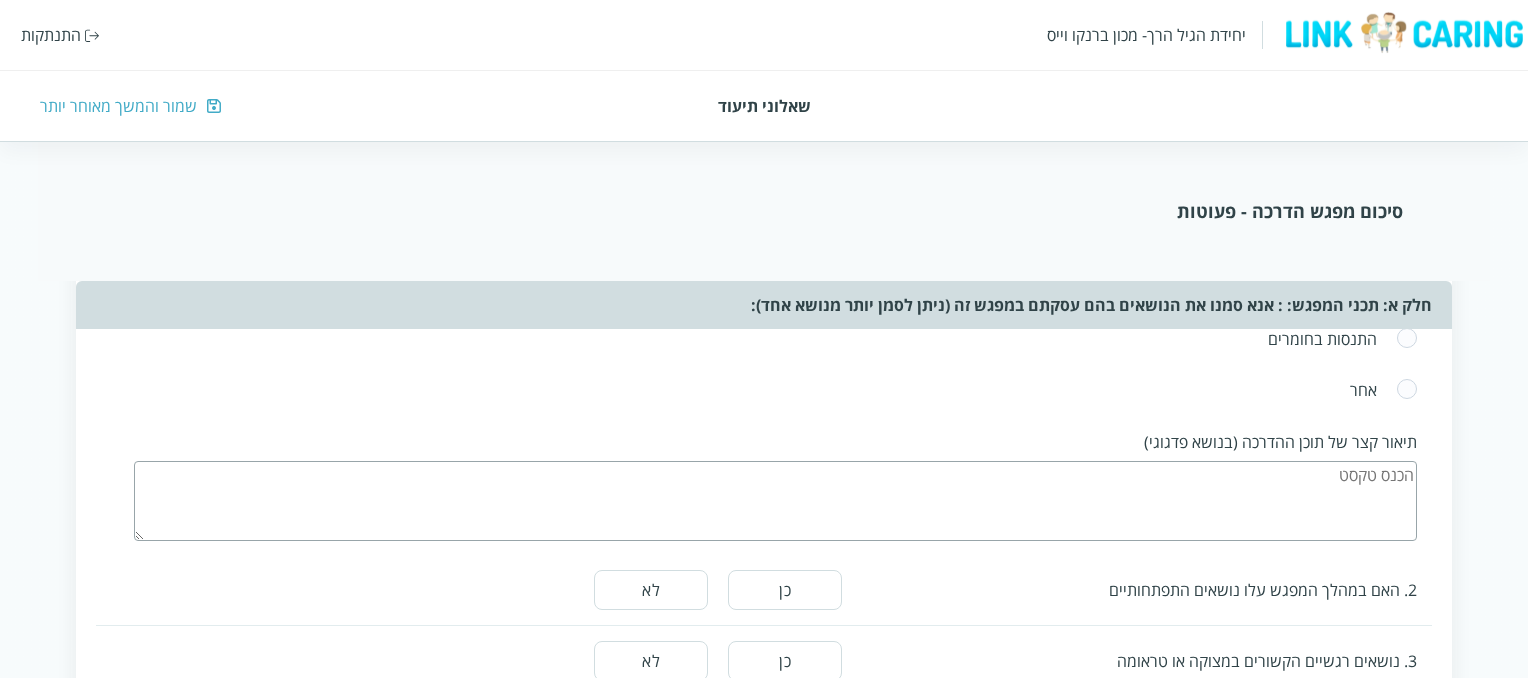 click at bounding box center (775, 501) 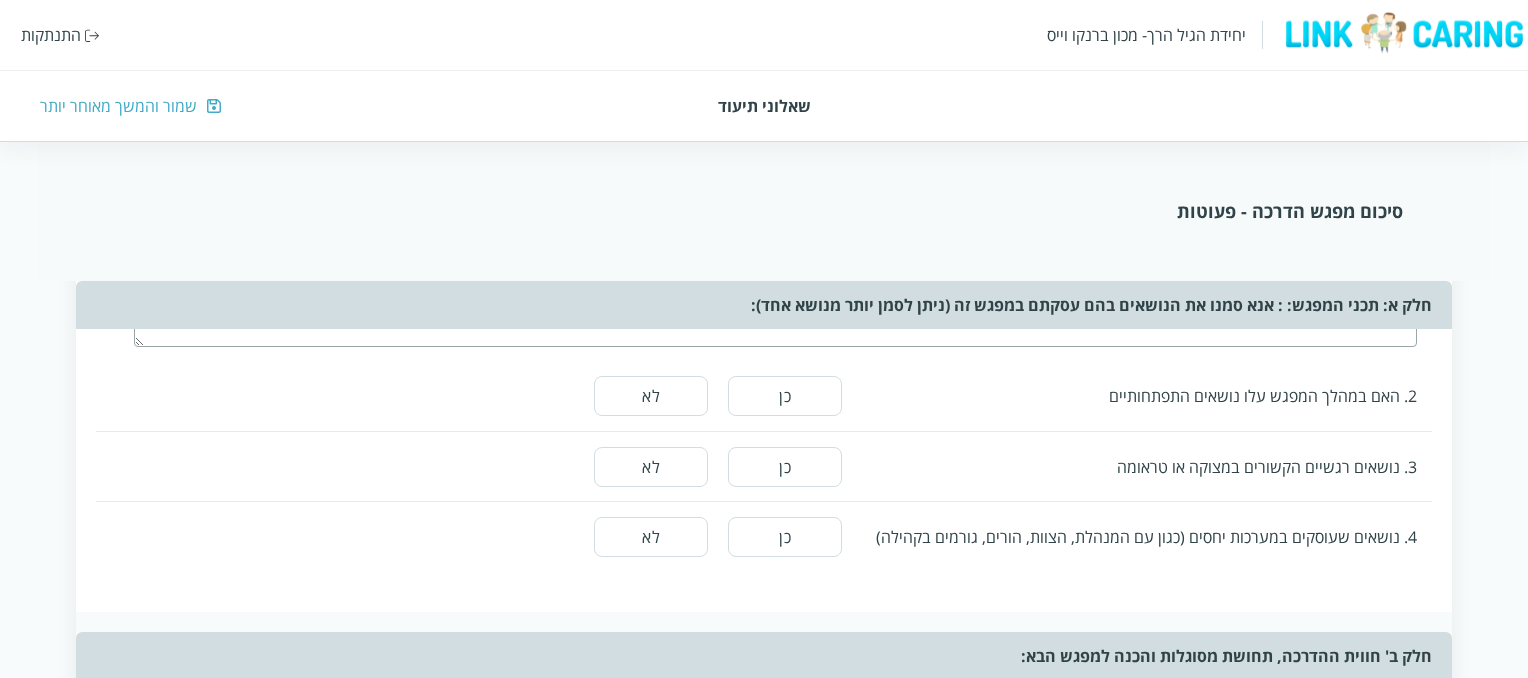 scroll, scrollTop: 1374, scrollLeft: 0, axis: vertical 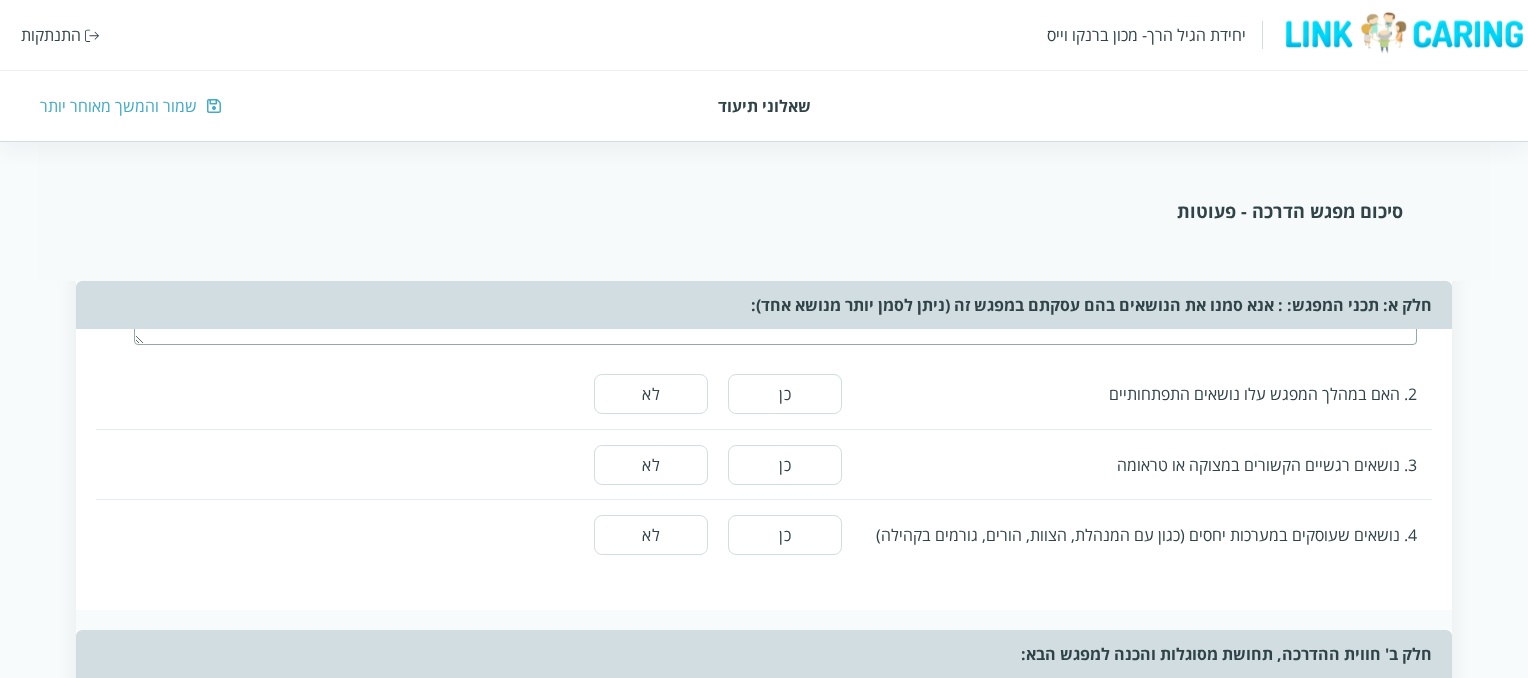 type on "הדרכה משתתפת במהלך כל הבוקר בכיתת פעוטות" 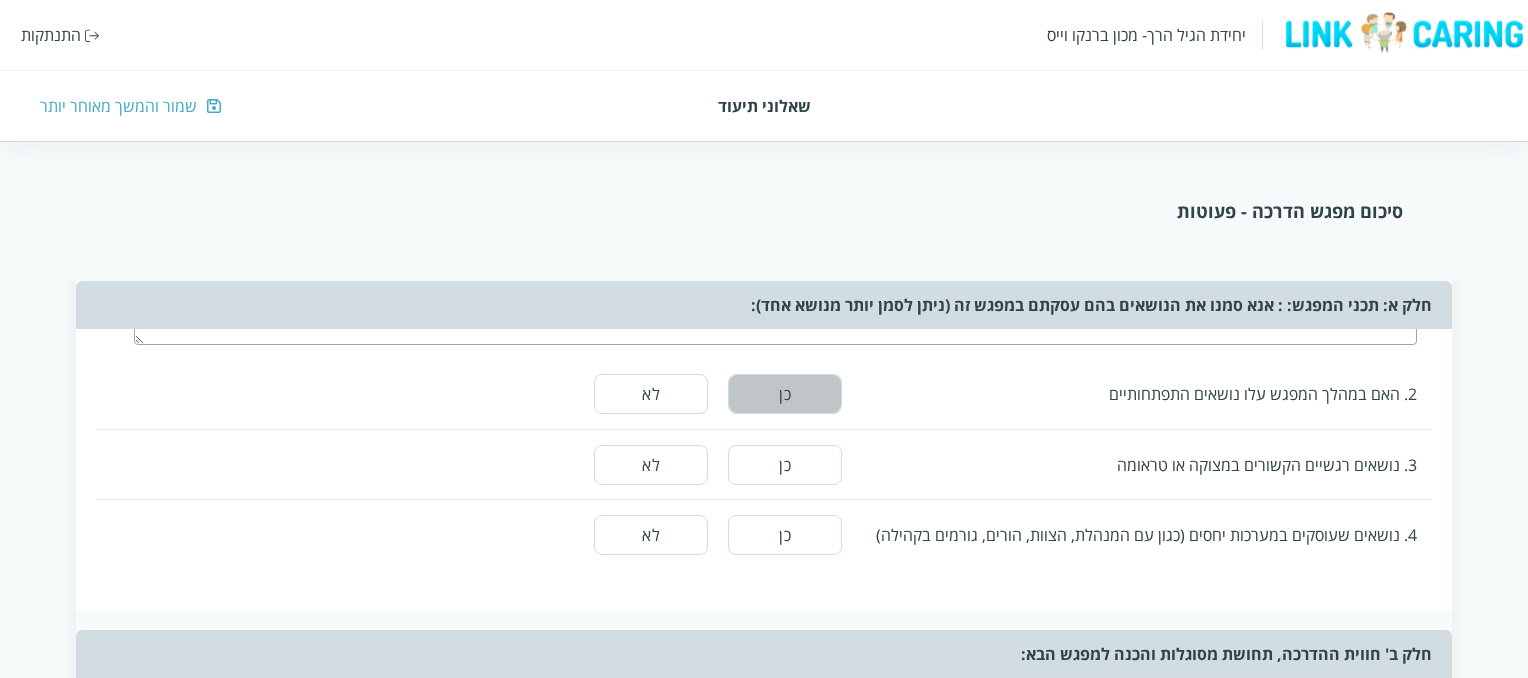 drag, startPoint x: 779, startPoint y: 384, endPoint x: 764, endPoint y: 391, distance: 16.552946 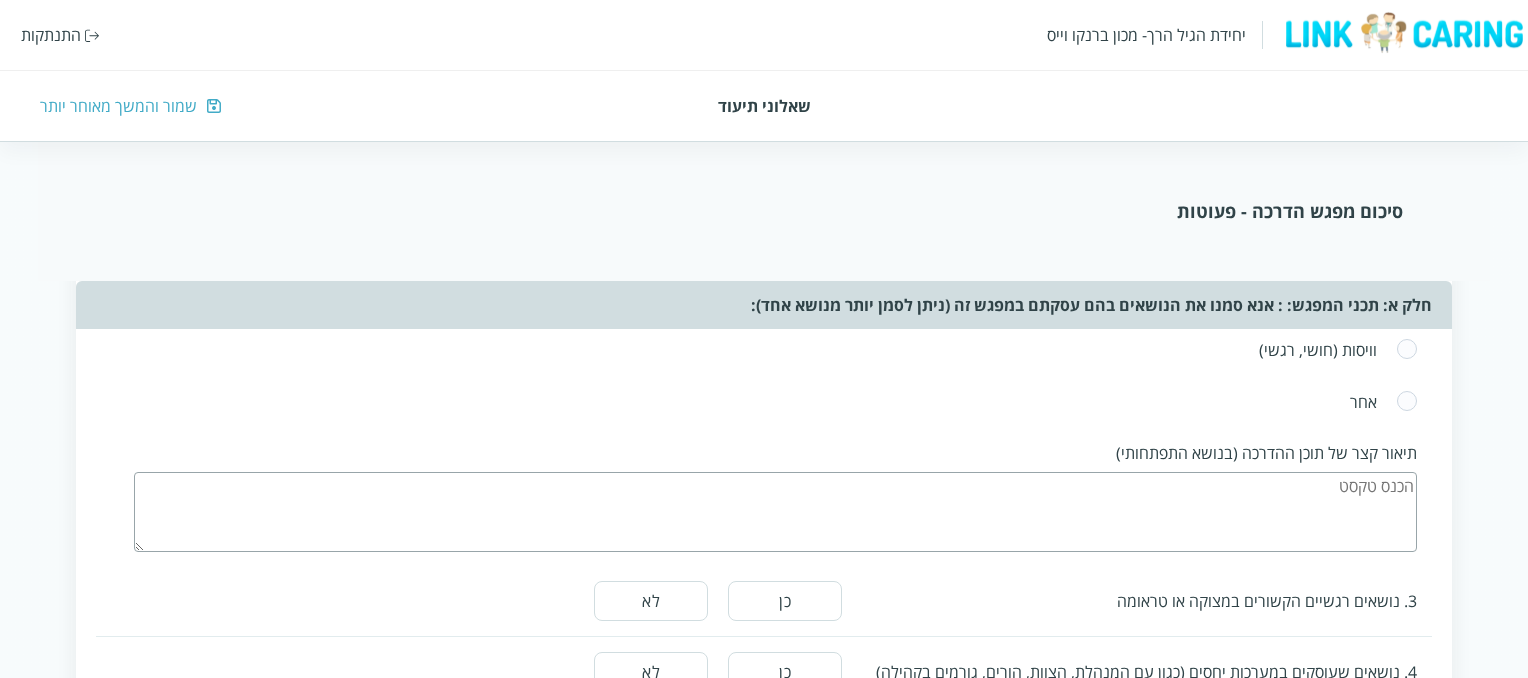 scroll, scrollTop: 1738, scrollLeft: 0, axis: vertical 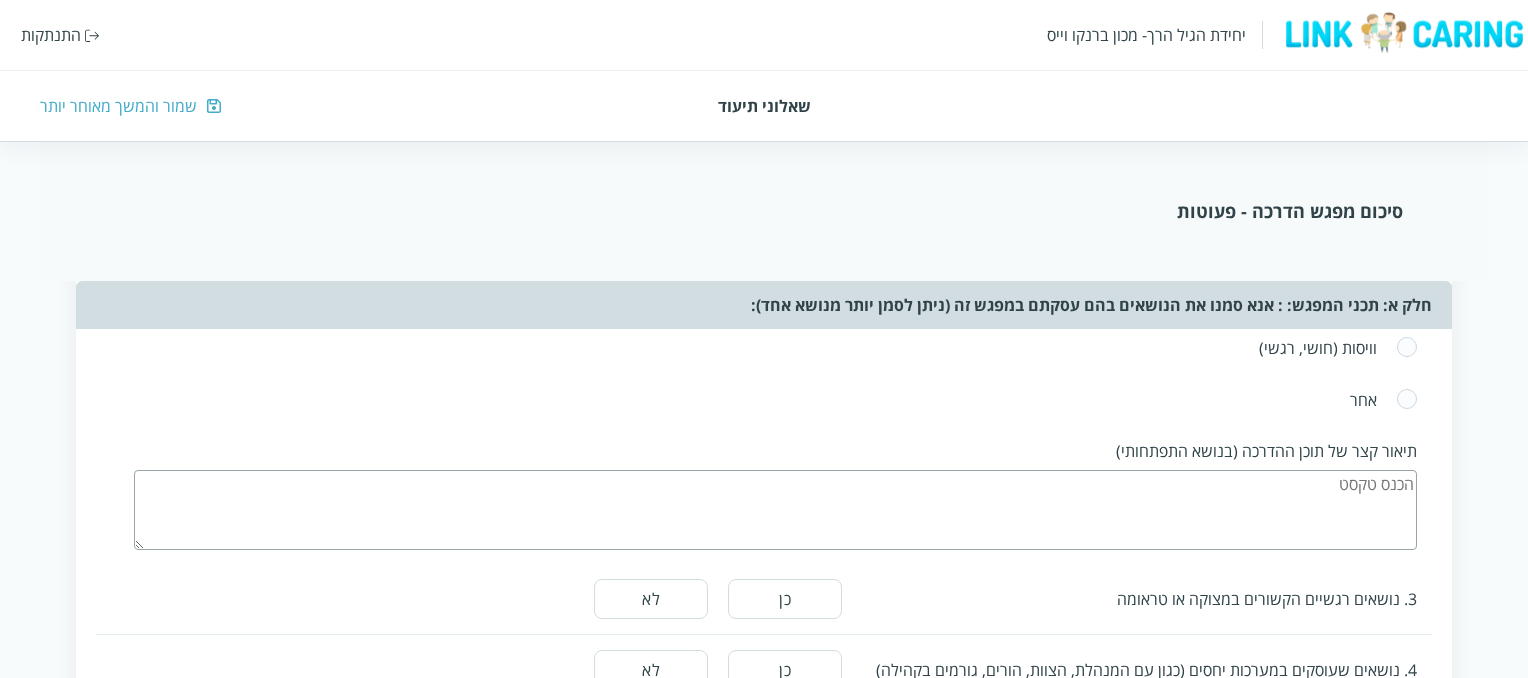 click at bounding box center (1407, 400) 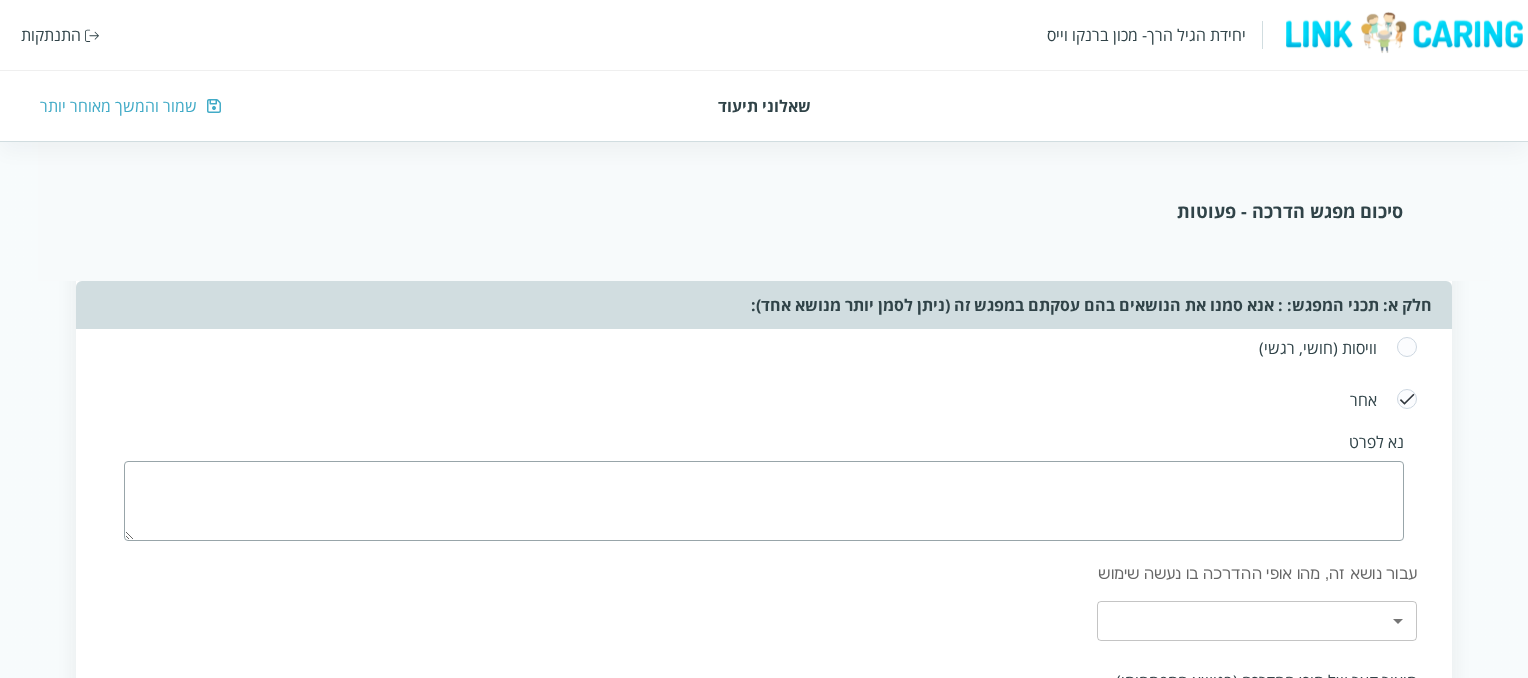 click at bounding box center (763, 501) 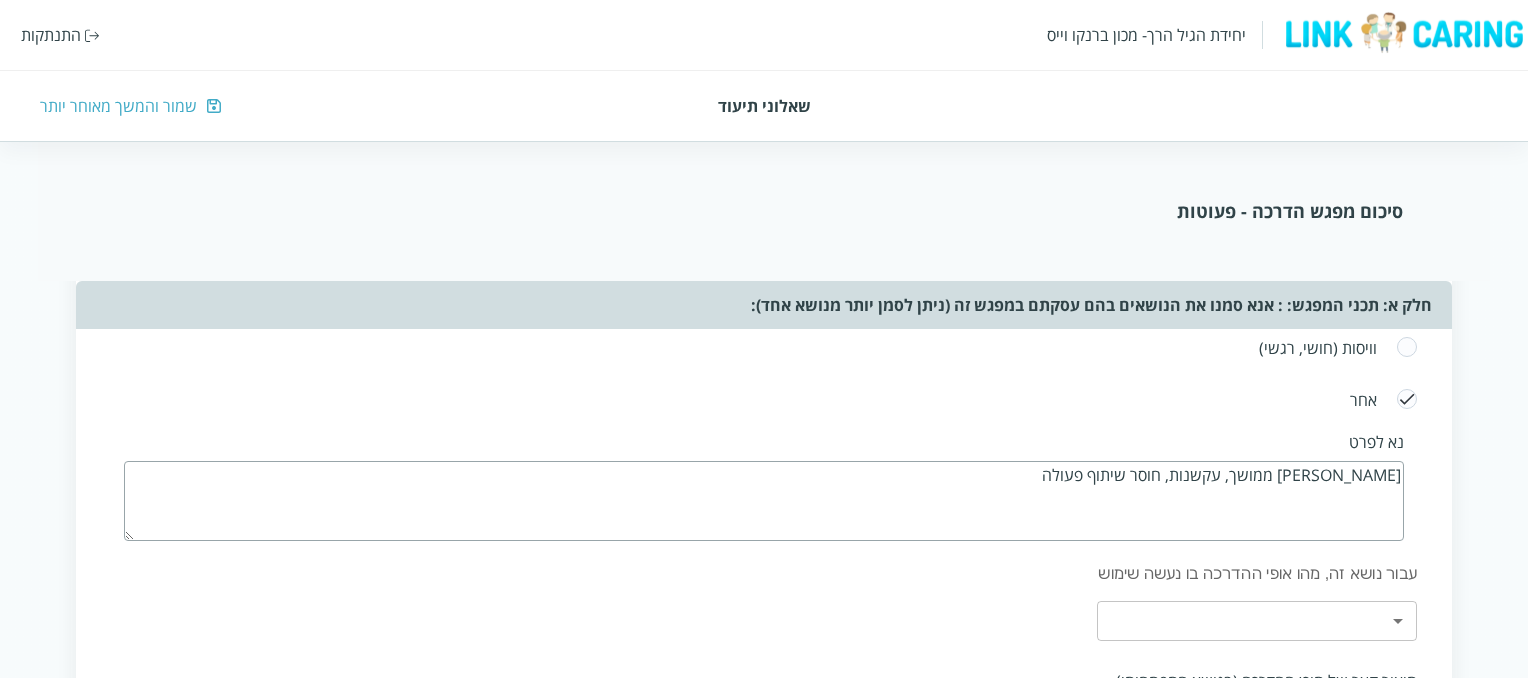 click on "[PERSON_NAME] ממושך, עקשנות, חוסר שיתוף פעולה" at bounding box center (763, 501) 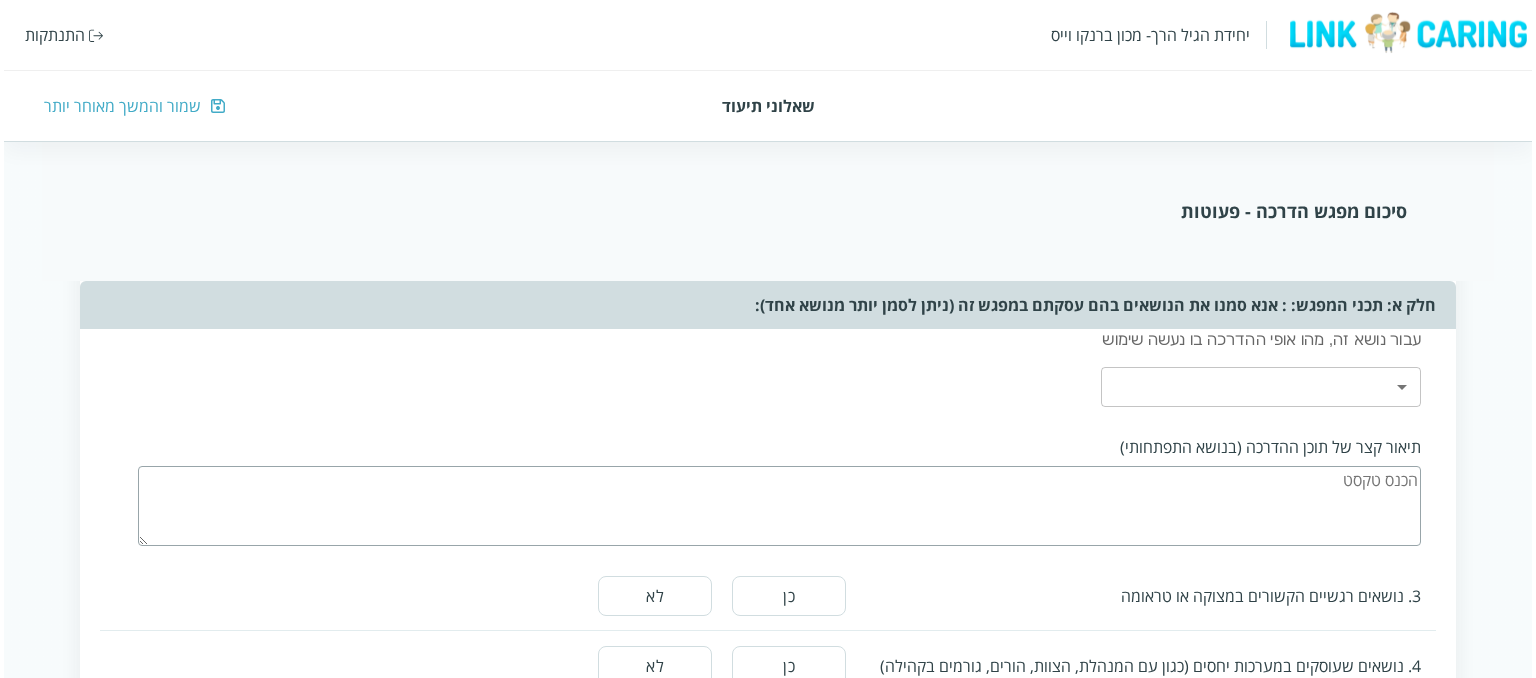scroll, scrollTop: 1983, scrollLeft: 0, axis: vertical 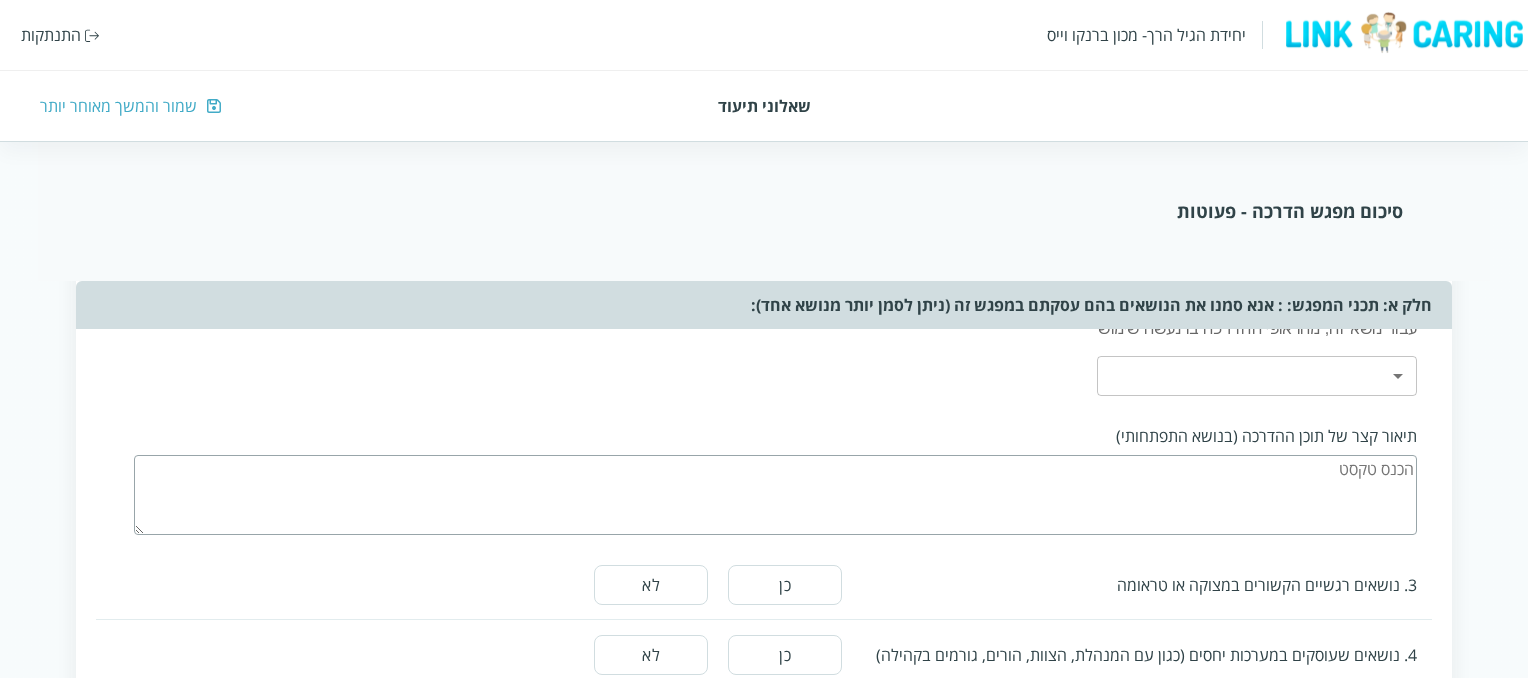 type on "[PERSON_NAME] - לדברי הצוות בכי ממושך, מתקשה להרגע, הצוות מתקשה להרגיע, חל שינוי קל לטובה בעניין האוכל סביב שולחן." 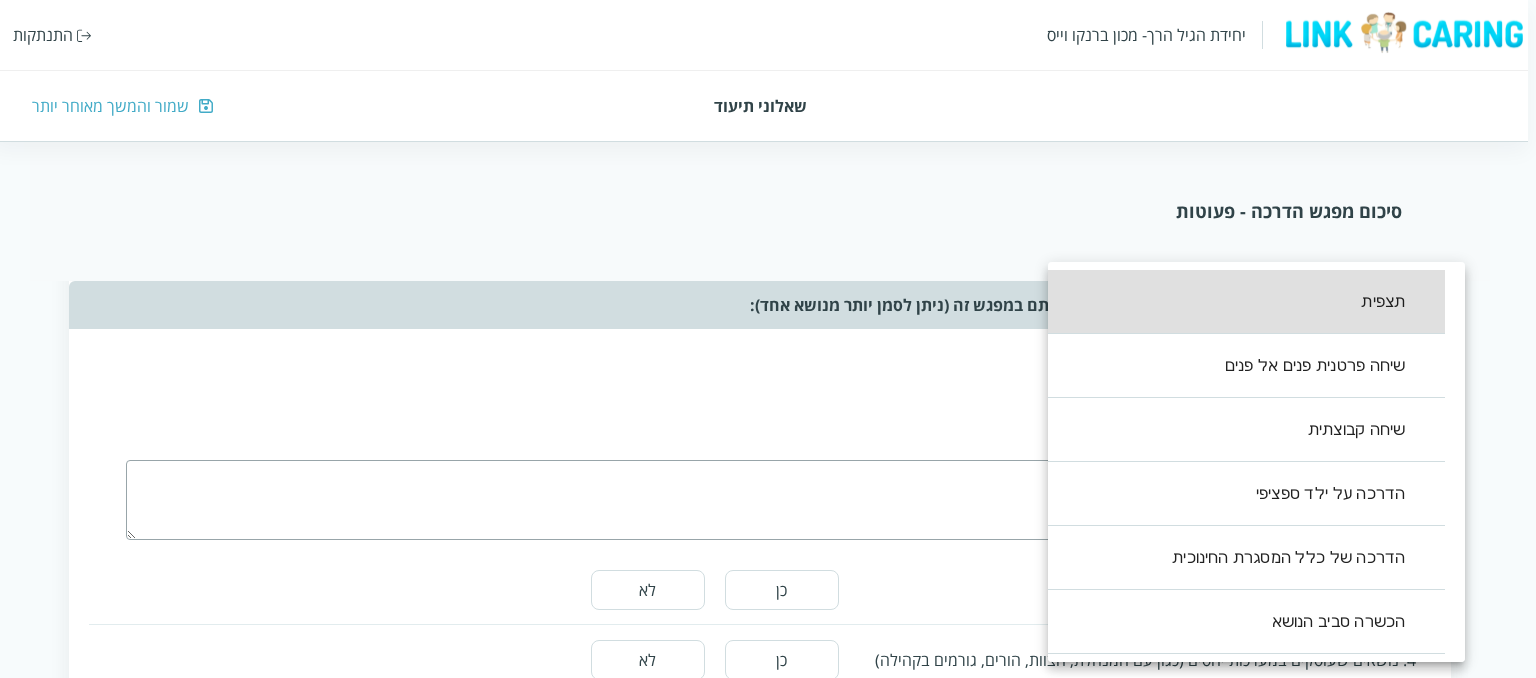 click on "יחידת הגיל הרך- מכון [PERSON_NAME] התנתקות   שאלוני תיעוד שמור והמשך מאוחר יותר סיכום מפגש הדרכה  - פעוטות שאלון זה נועד לעזור לך לסכם את ההדרכה שבוצעה. מילוי השאלון אורך דקות בודדות ויעזור לך לתעד את העשייה במסגרת החינוך. לשאלון שני חלקים: החלק הראשון אוסף את תכני ואת אופני ההדרכה במפגש. החלק השני מסכם את חווית ההדרכה, חלק זה יותר פתוח והוא מהווה מעין מחברת בה ניתן לאסוף את חווית ההדרכה, ולזכור את העיקר לקראת המפגש הבא. תאריך המפגש (שנה/חודש/יום) ציין/י את אנשי הצוות איתם נעשתה ההדרכה  [PERSON_NAME]   כן   לא   אנא סמנו את כל הנושאים [PERSON_NAME] עסקתם במפגש זה:  פרידה והסתגלות" at bounding box center (764, 52) 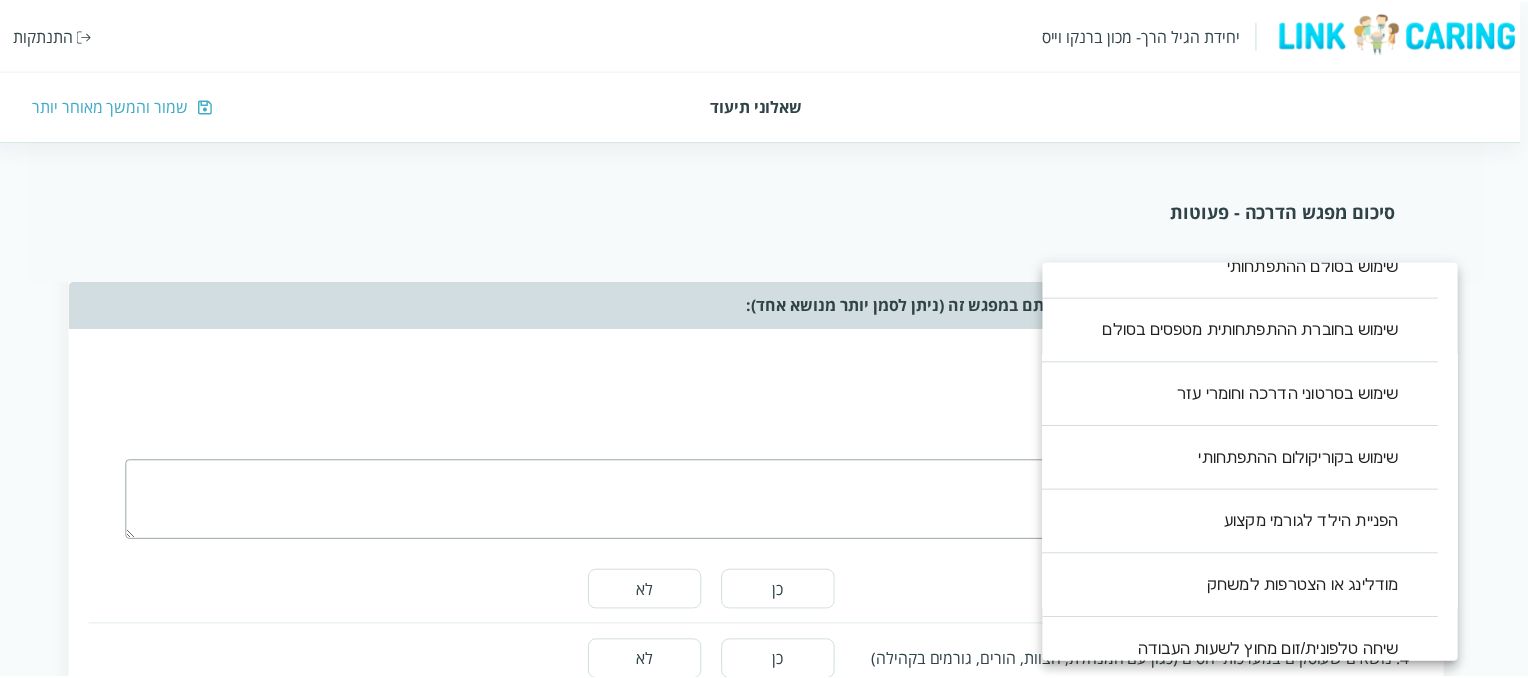 scroll, scrollTop: 440, scrollLeft: 0, axis: vertical 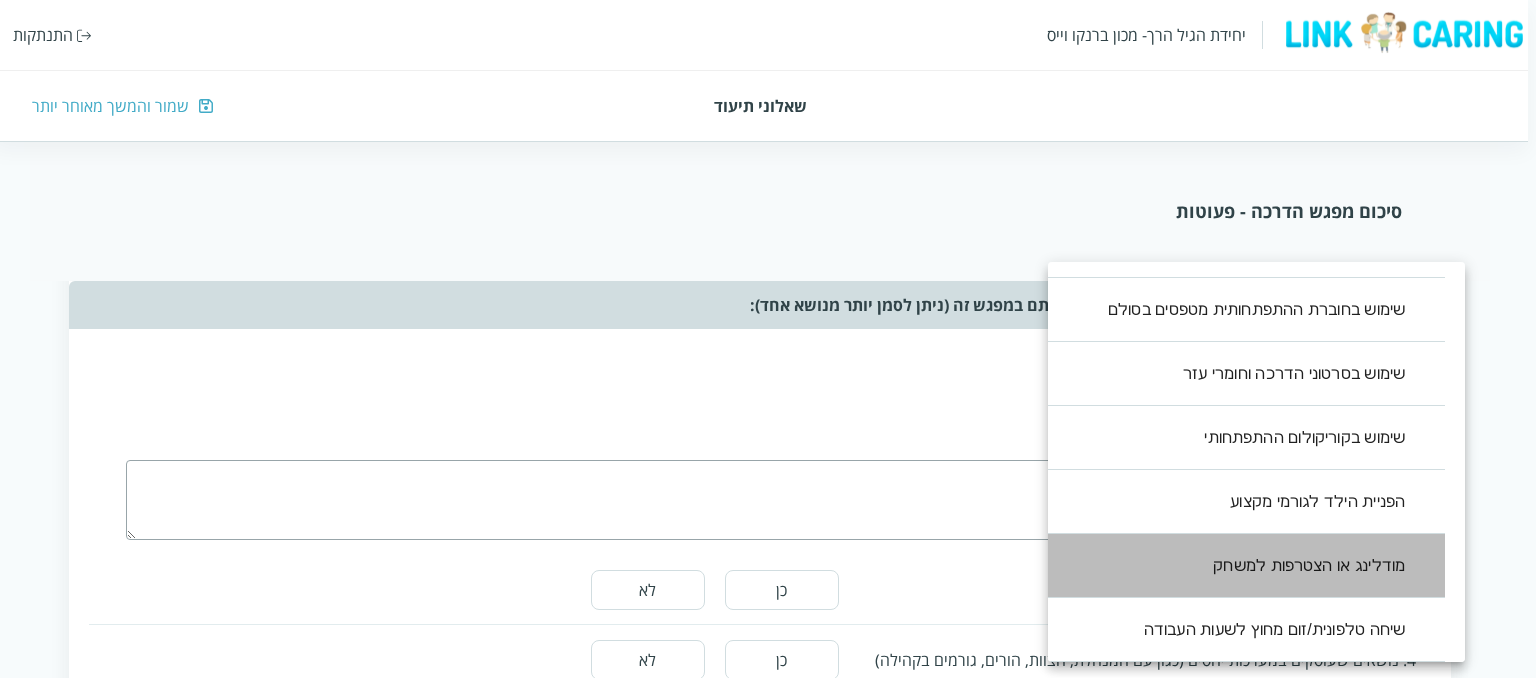 click on "מודלינג או הצטרפות למשחק" at bounding box center [1236, 566] 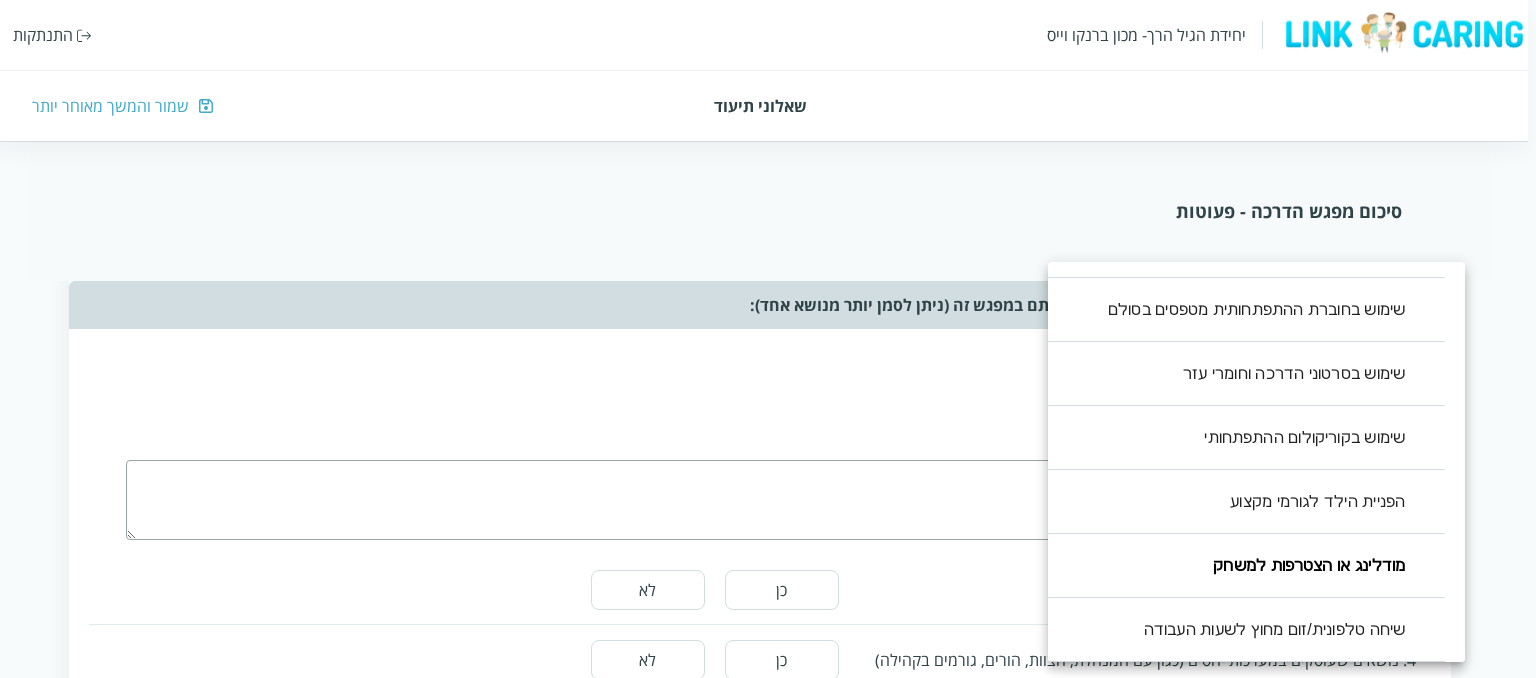 click at bounding box center (768, 339) 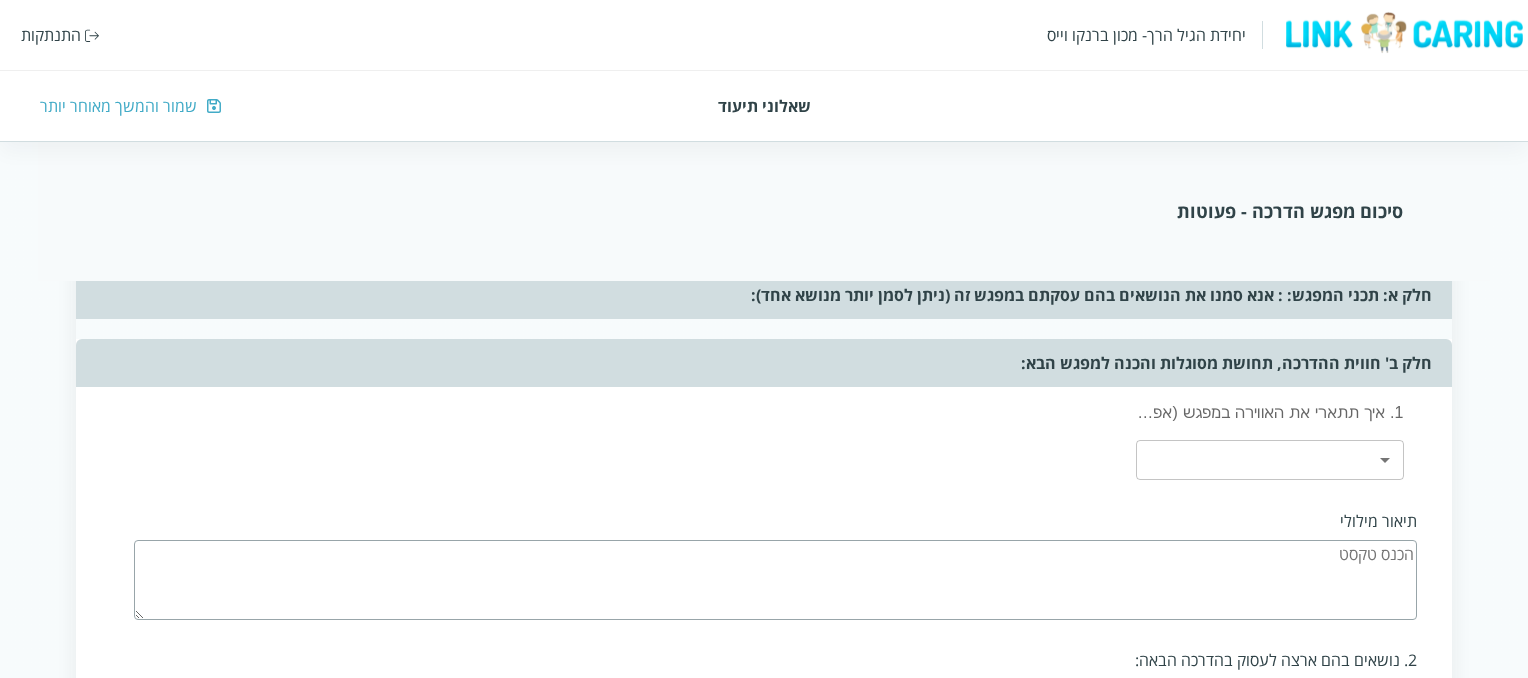 scroll, scrollTop: 2395, scrollLeft: 0, axis: vertical 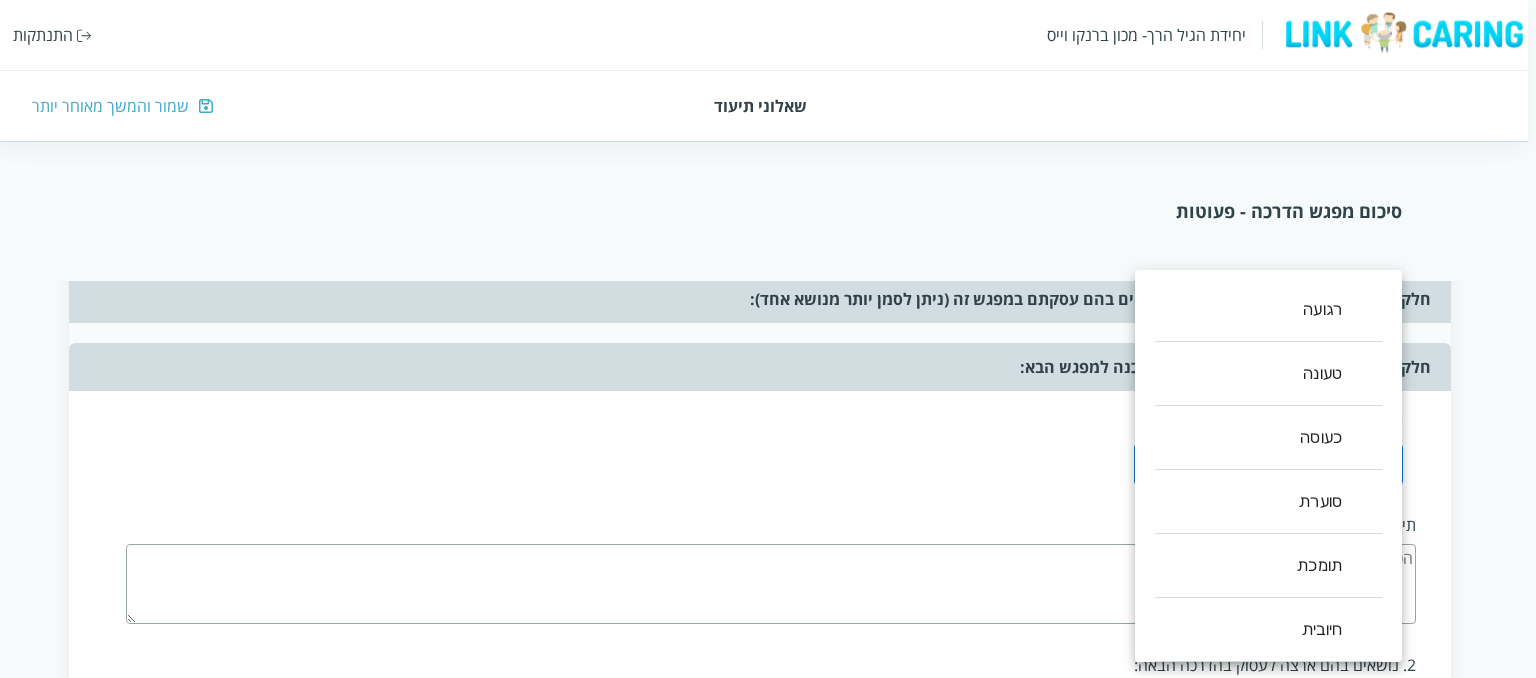 click on "יחידת הגיל הרך- מכון [PERSON_NAME] התנתקות   שאלוני תיעוד שמור והמשך מאוחר יותר סיכום מפגש הדרכה  - פעוטות שאלון זה נועד לעזור לך לסכם את ההדרכה שבוצעה. מילוי השאלון אורך דקות בודדות ויעזור לך לתעד את העשייה במסגרת החינוך. לשאלון שני חלקים: החלק הראשון אוסף את תכני ואת אופני ההדרכה במפגש. החלק השני מסכם את חווית ההדרכה, חלק זה יותר פתוח והוא מהווה מעין מחברת בה ניתן לאסוף את חווית ההדרכה, ולזכור את העיקר לקראת המפגש הבא. תאריך המפגש (שנה/חודש/יום) ציין/י את אנשי הצוות איתם נעשתה ההדרכה  [PERSON_NAME]   כן   לא   אנא סמנו את כל הנושאים [PERSON_NAME] עסקתם במפגש זה:  פרידה והסתגלות" at bounding box center (764, -360) 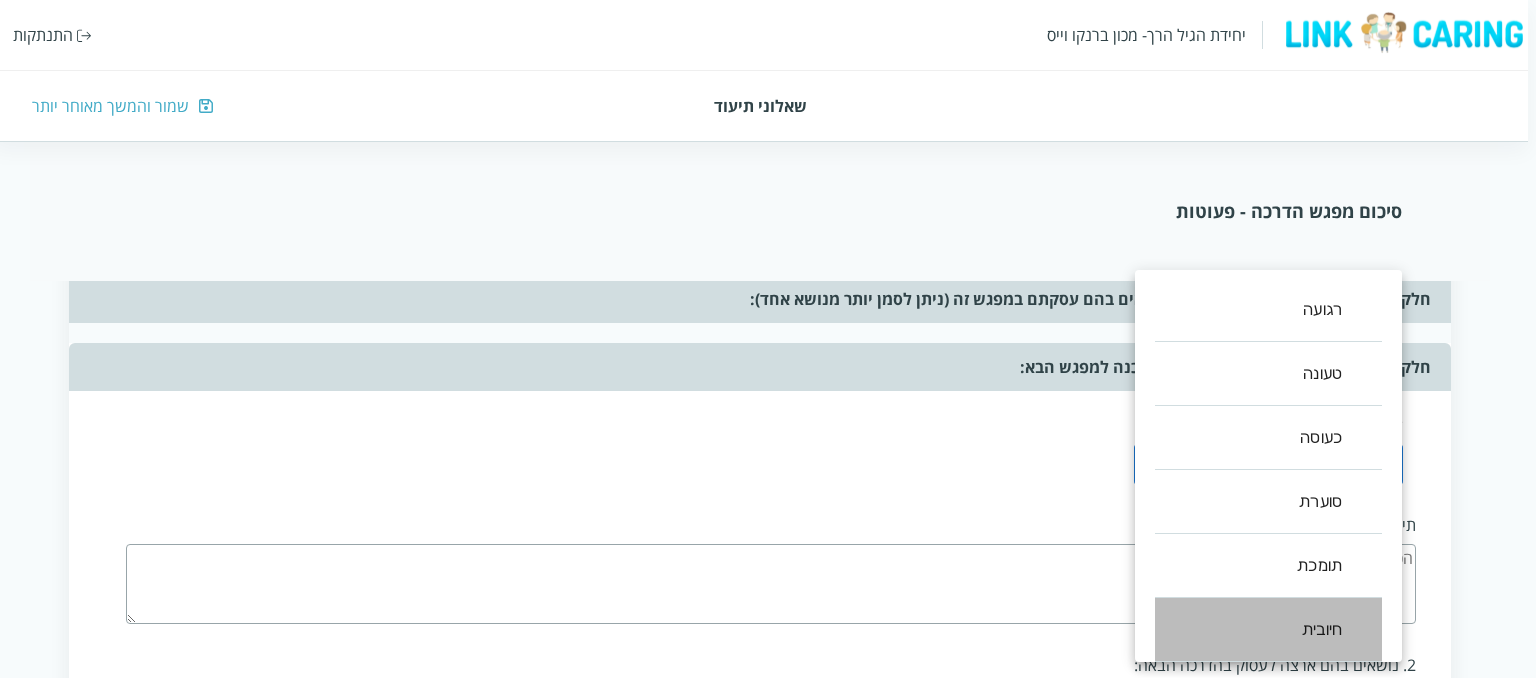 click on "חיובית" at bounding box center [1268, 630] 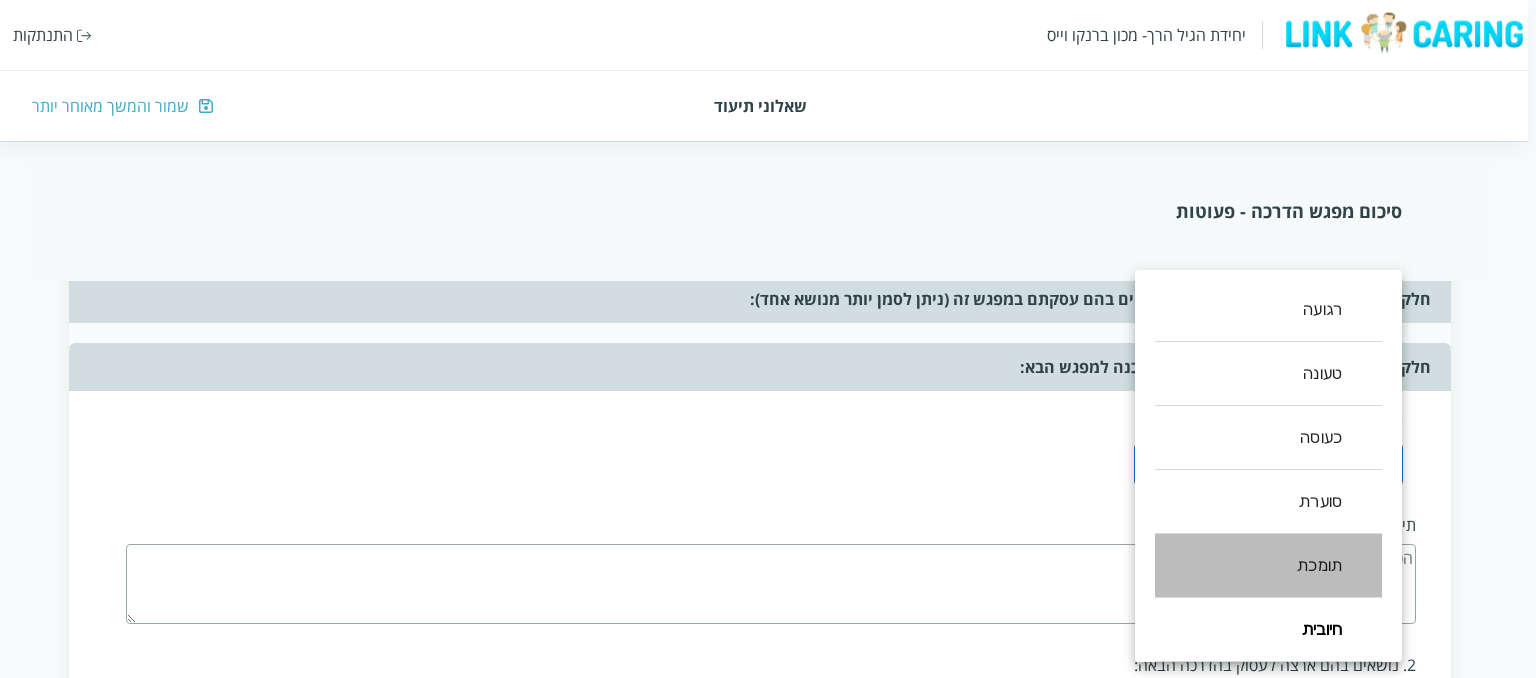 click on "תומכת" at bounding box center (1268, 566) 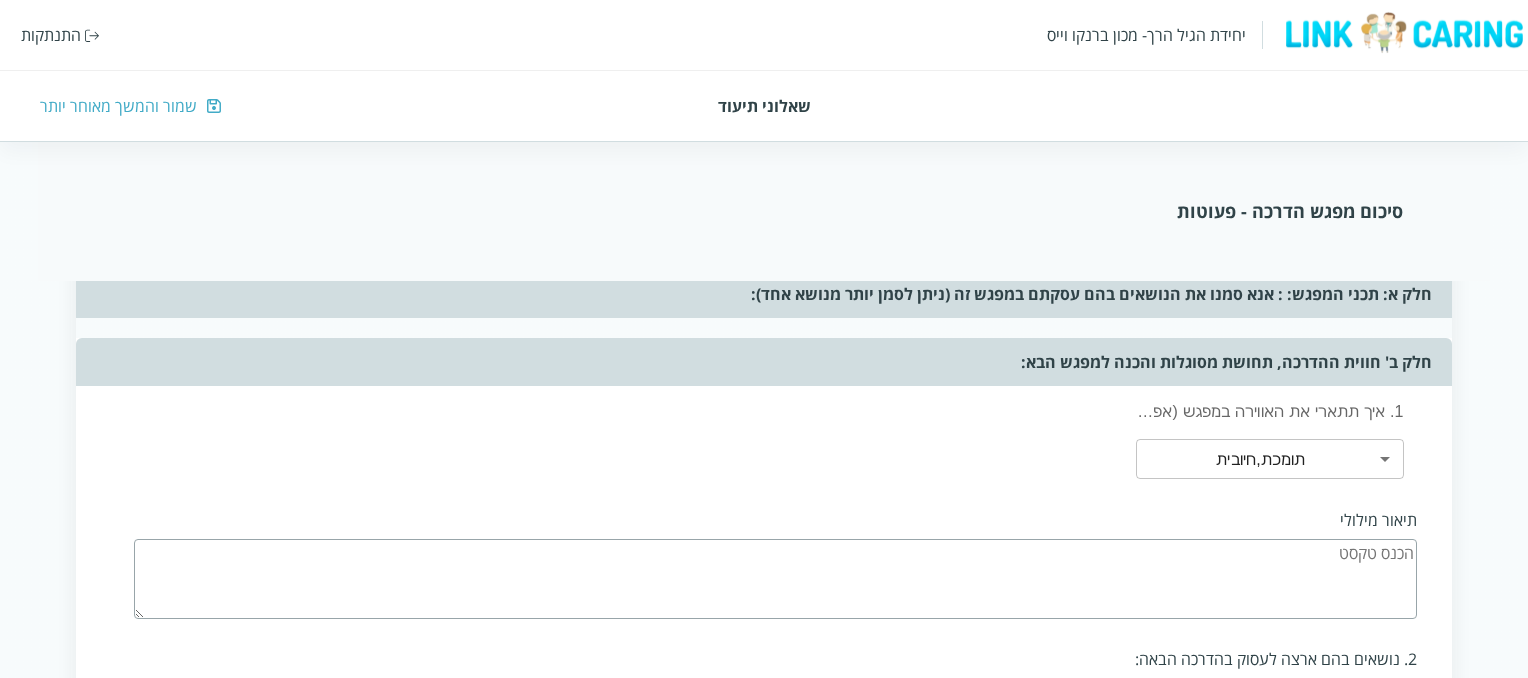 click at bounding box center [775, 579] 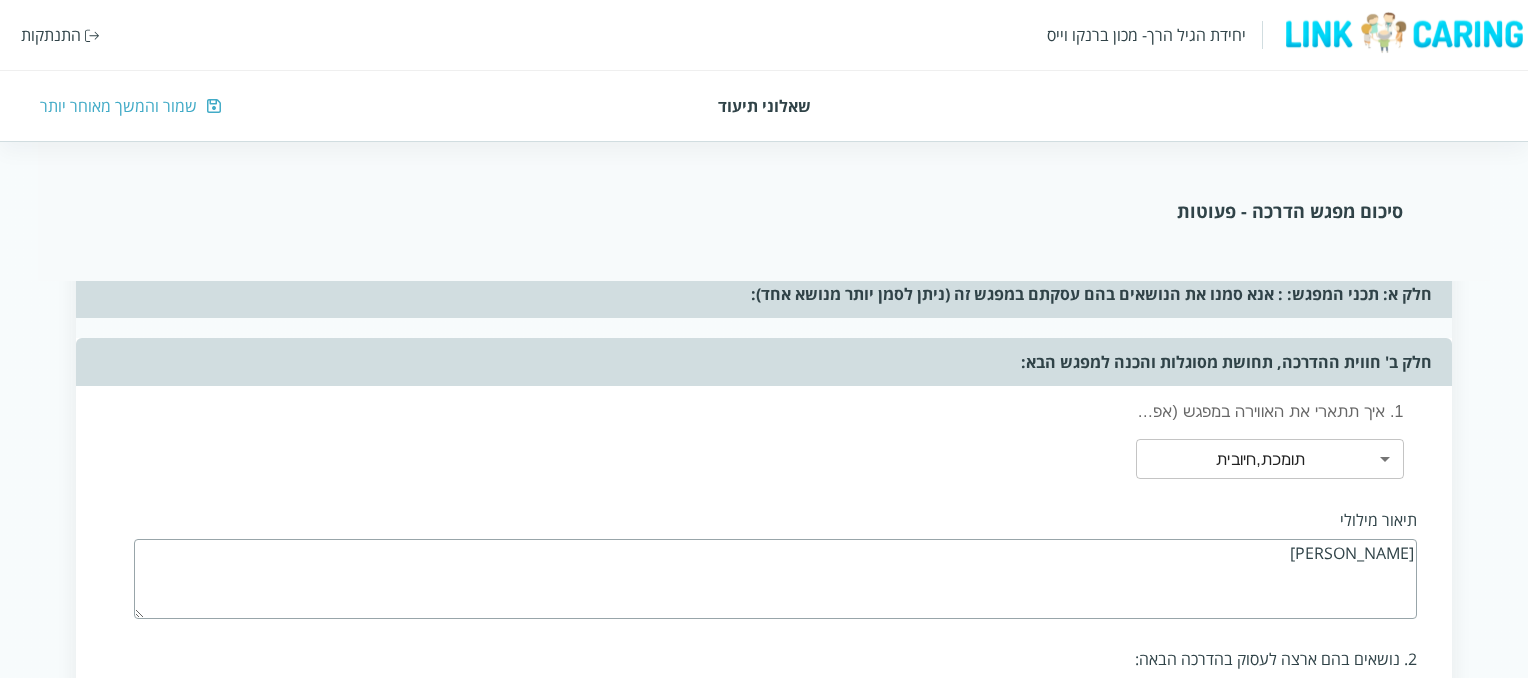 type on "ש" 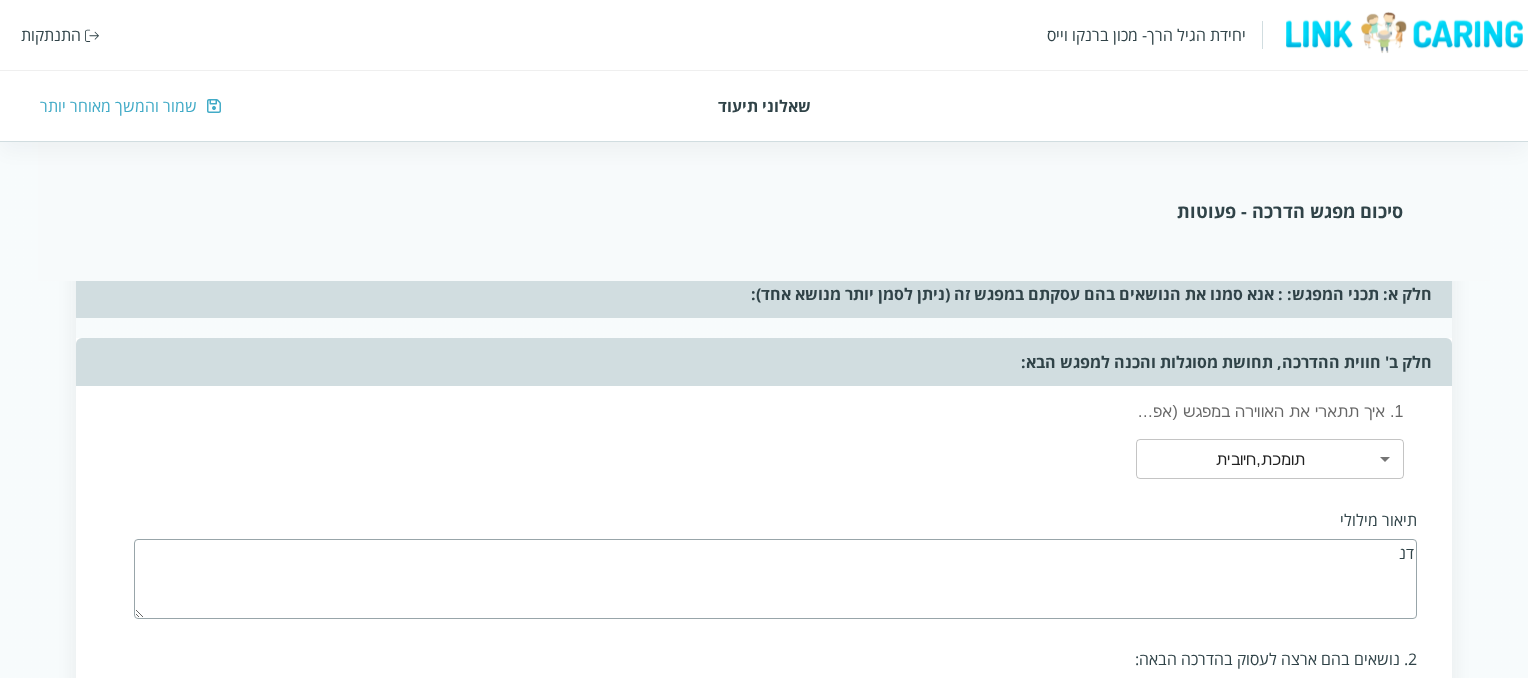 type on "ד" 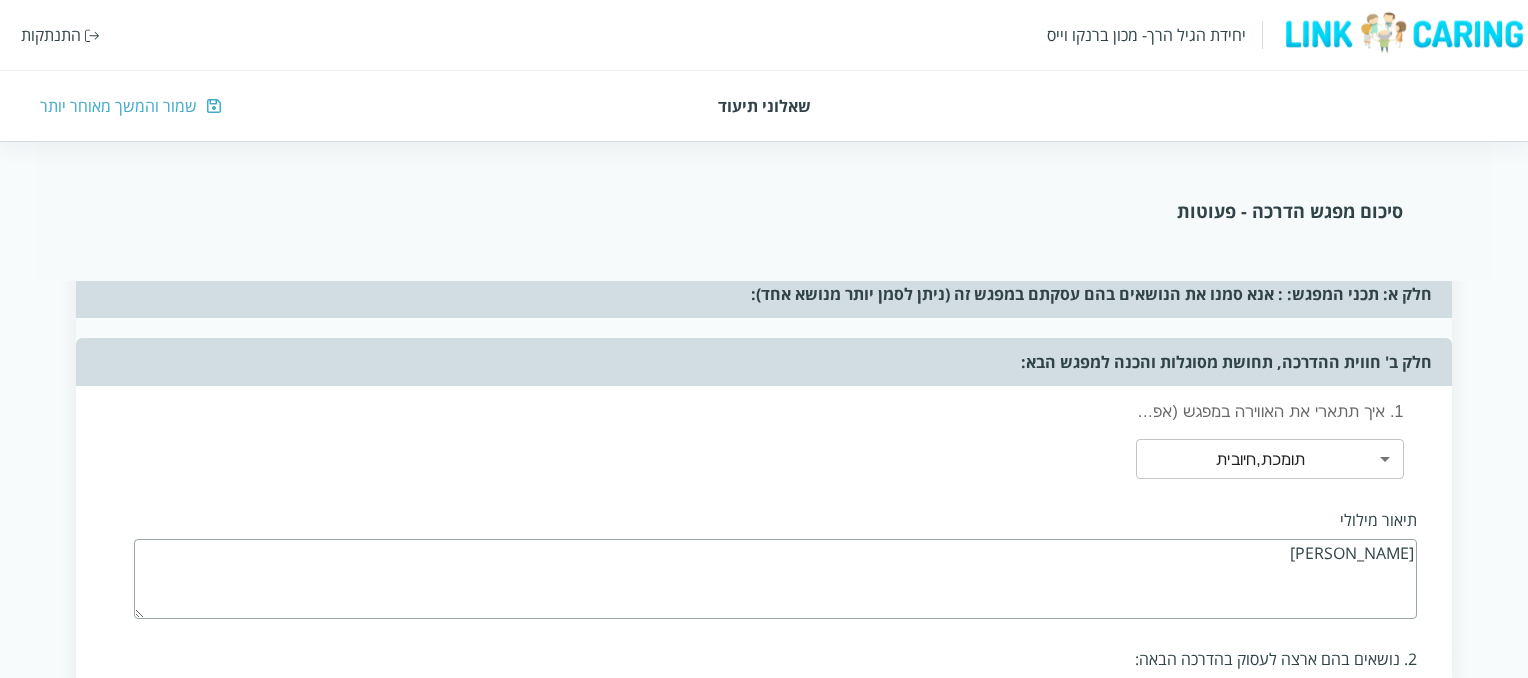 type on "פ" 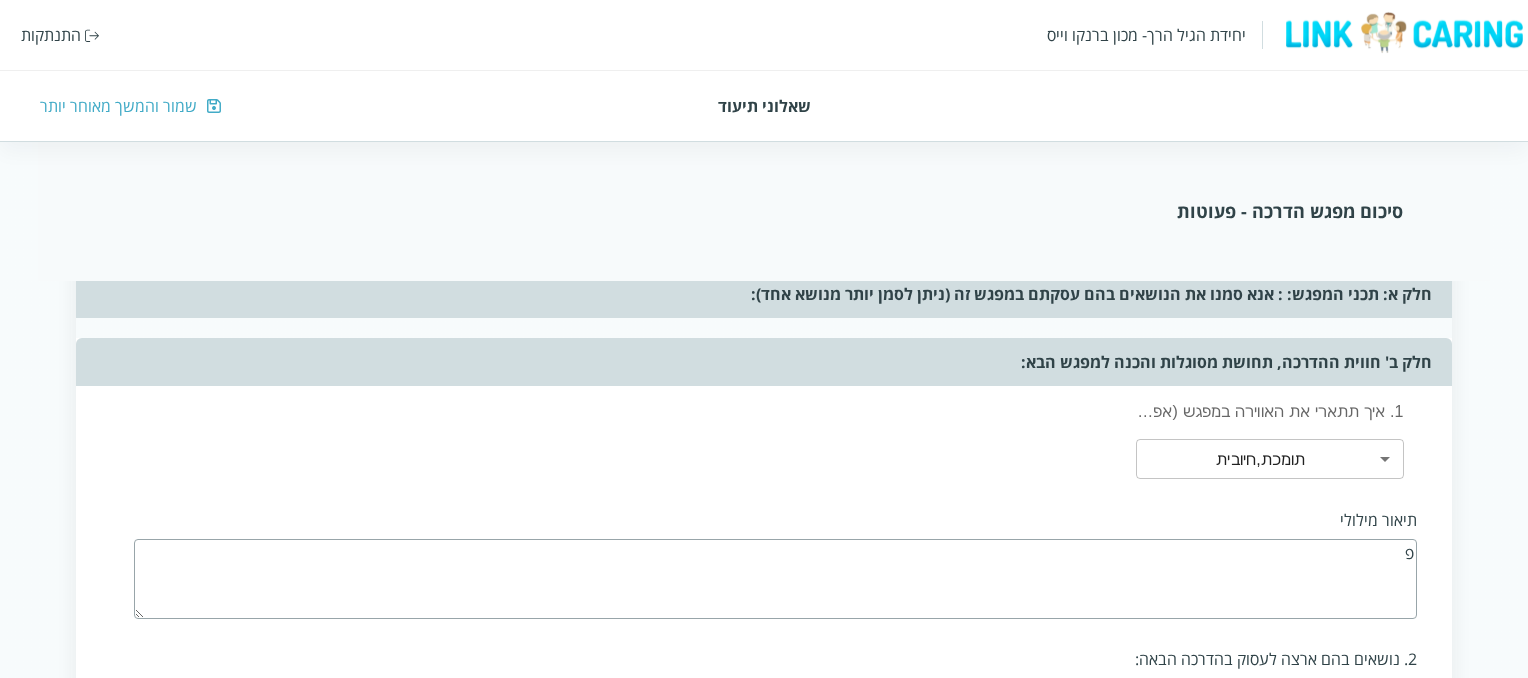 type 